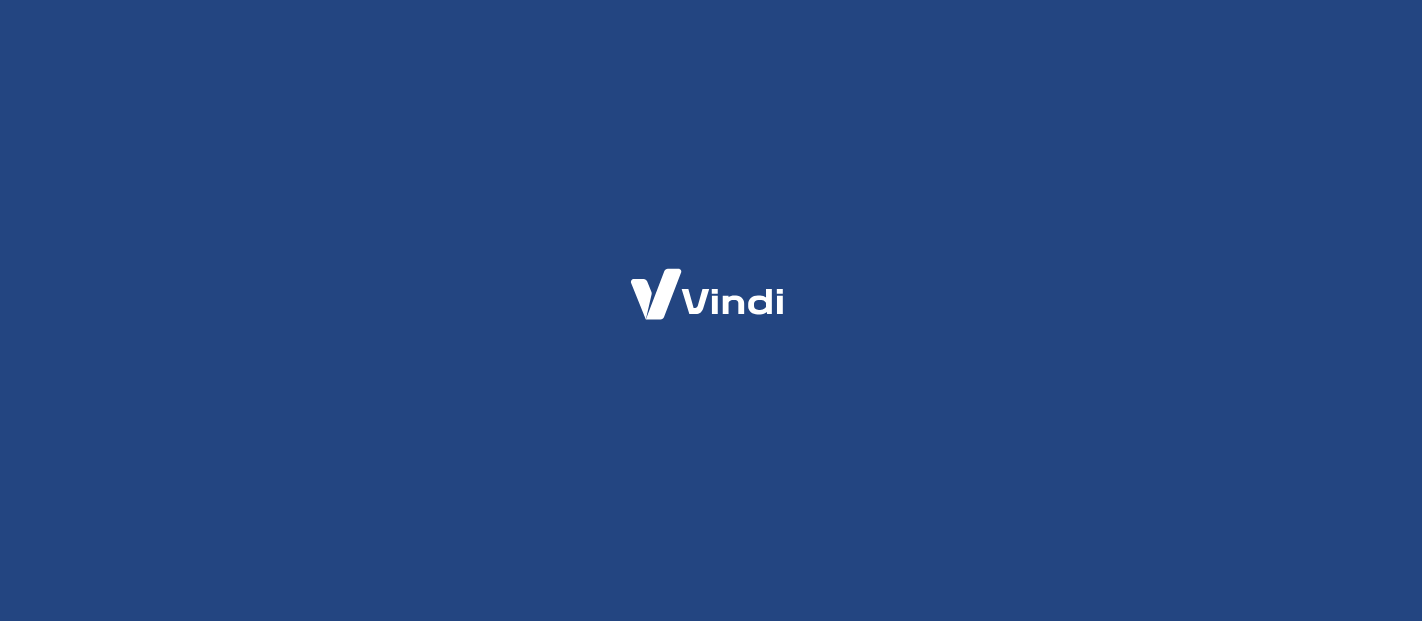 scroll, scrollTop: 0, scrollLeft: 0, axis: both 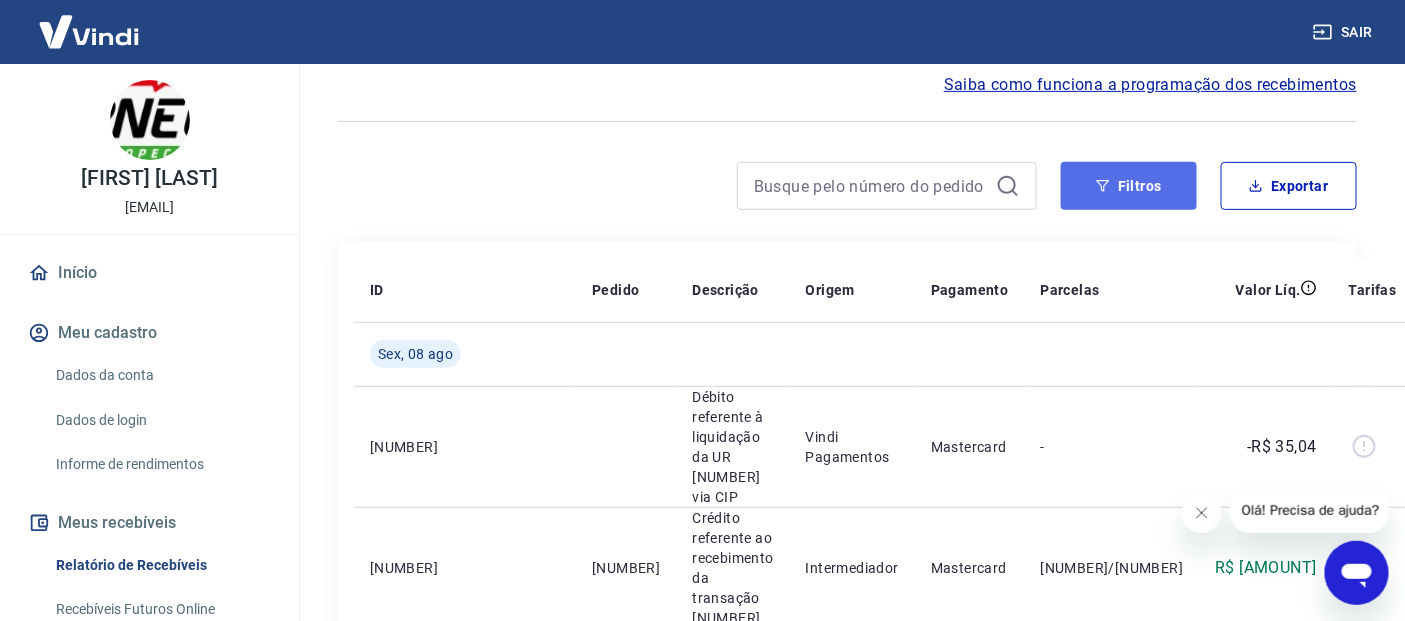 click on "Filtros" at bounding box center [1129, 186] 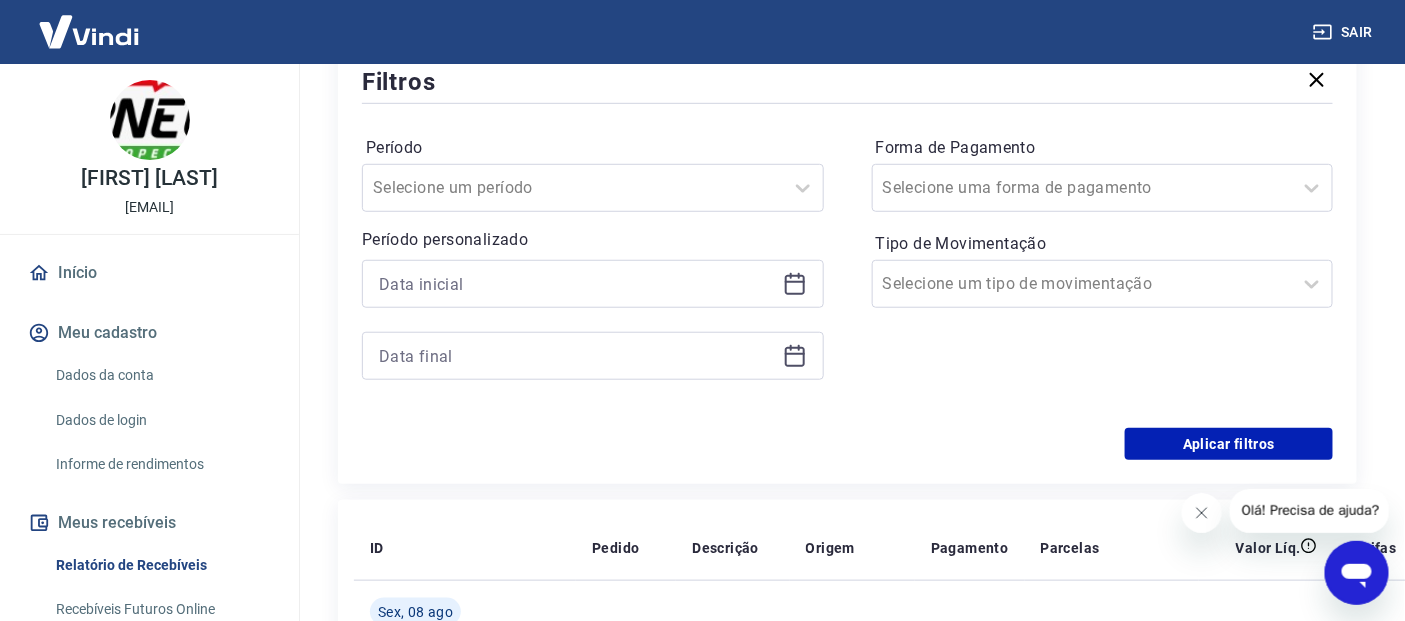 scroll, scrollTop: 420, scrollLeft: 0, axis: vertical 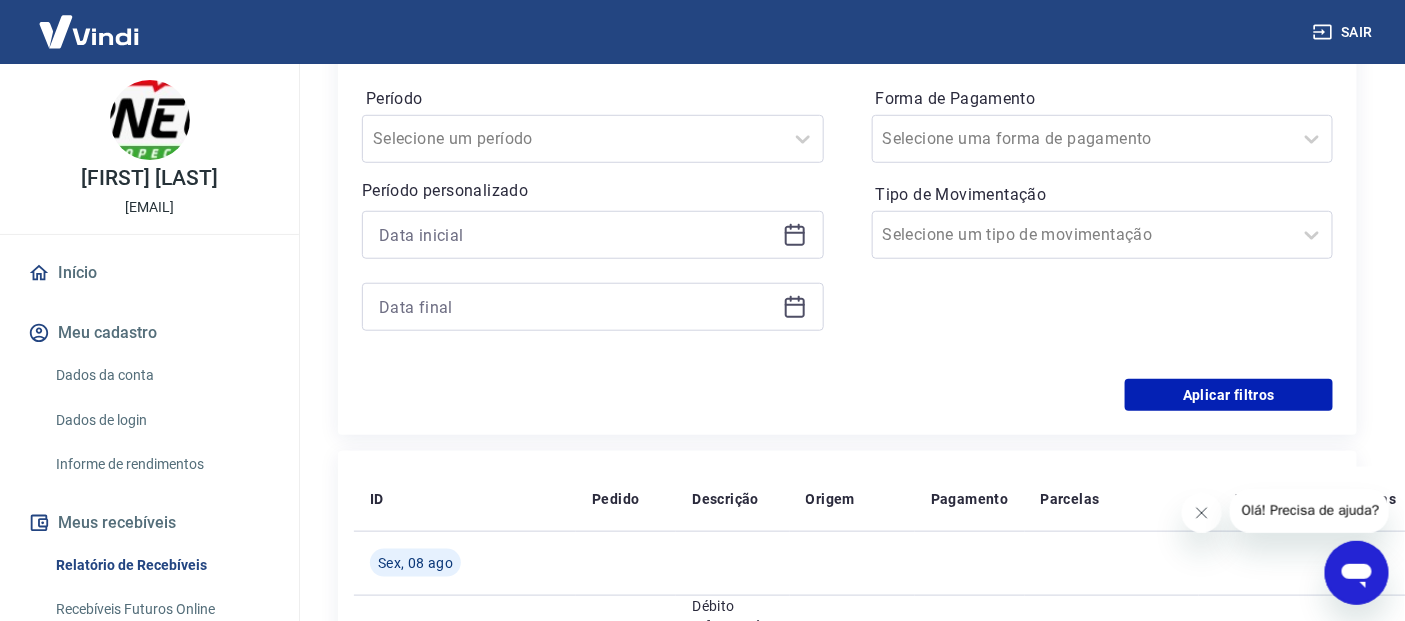 click 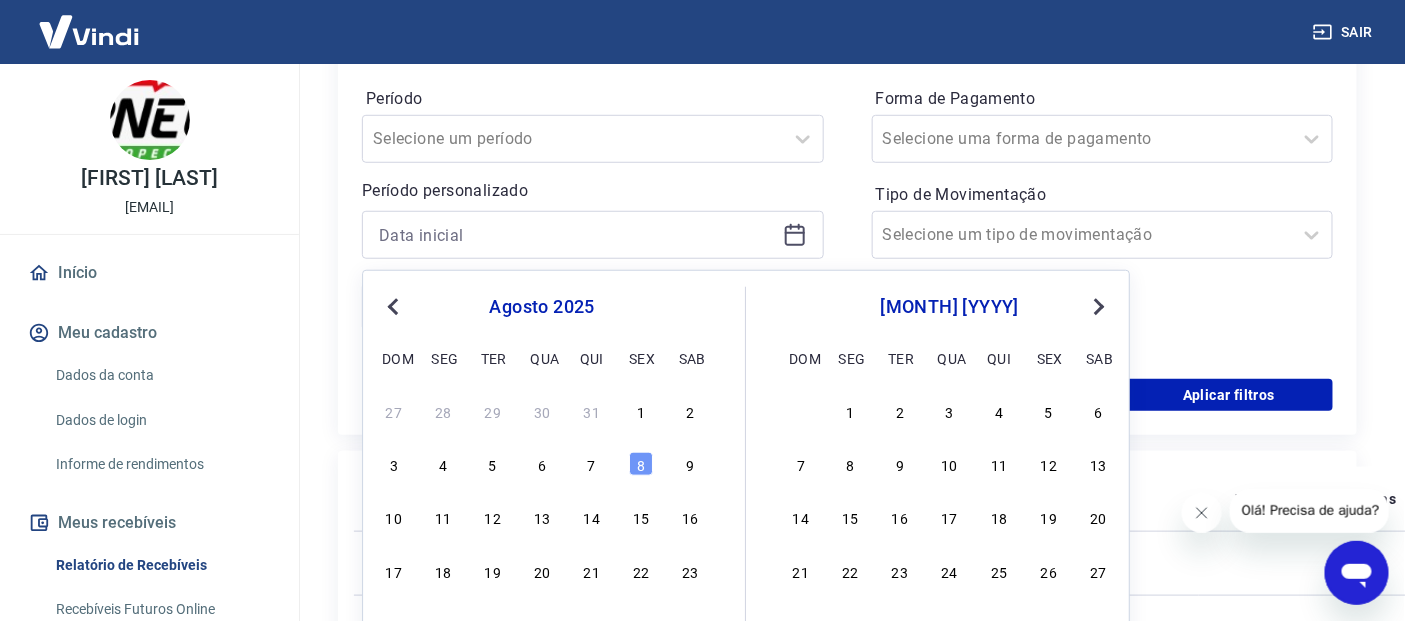 click on "Previous Month" at bounding box center [395, 306] 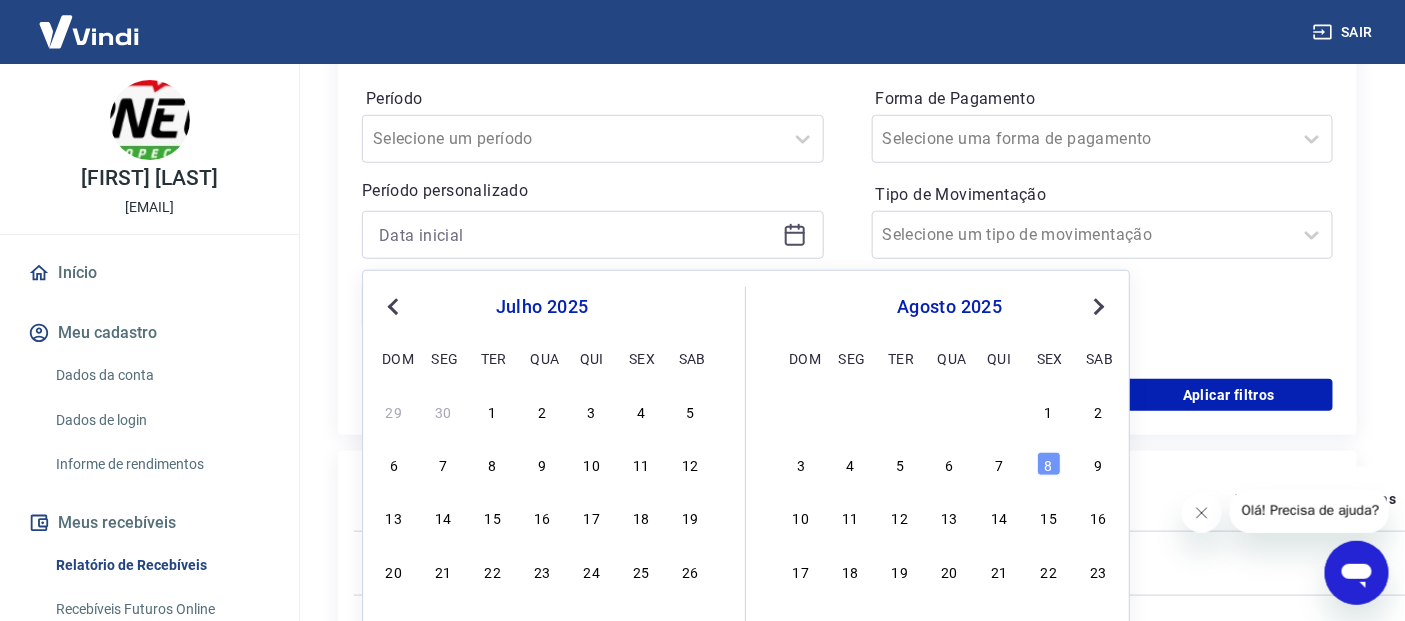click on "Previous Month" at bounding box center (395, 306) 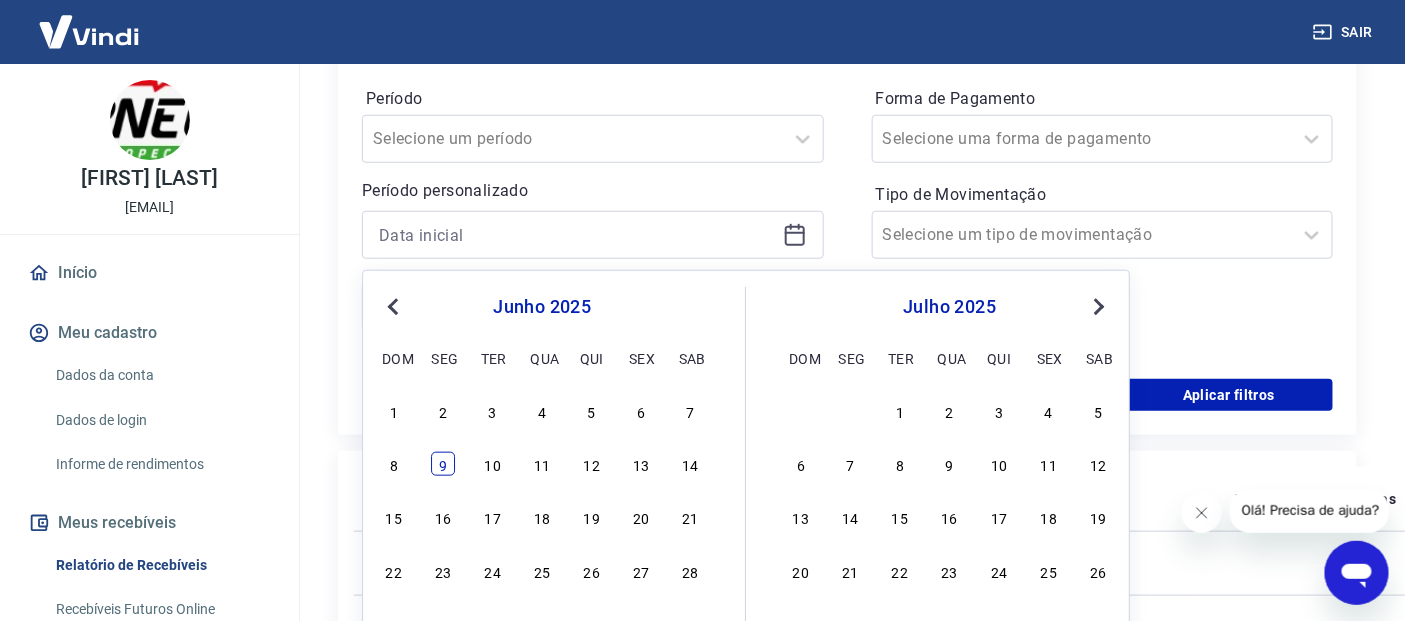 click on "9" at bounding box center [443, 464] 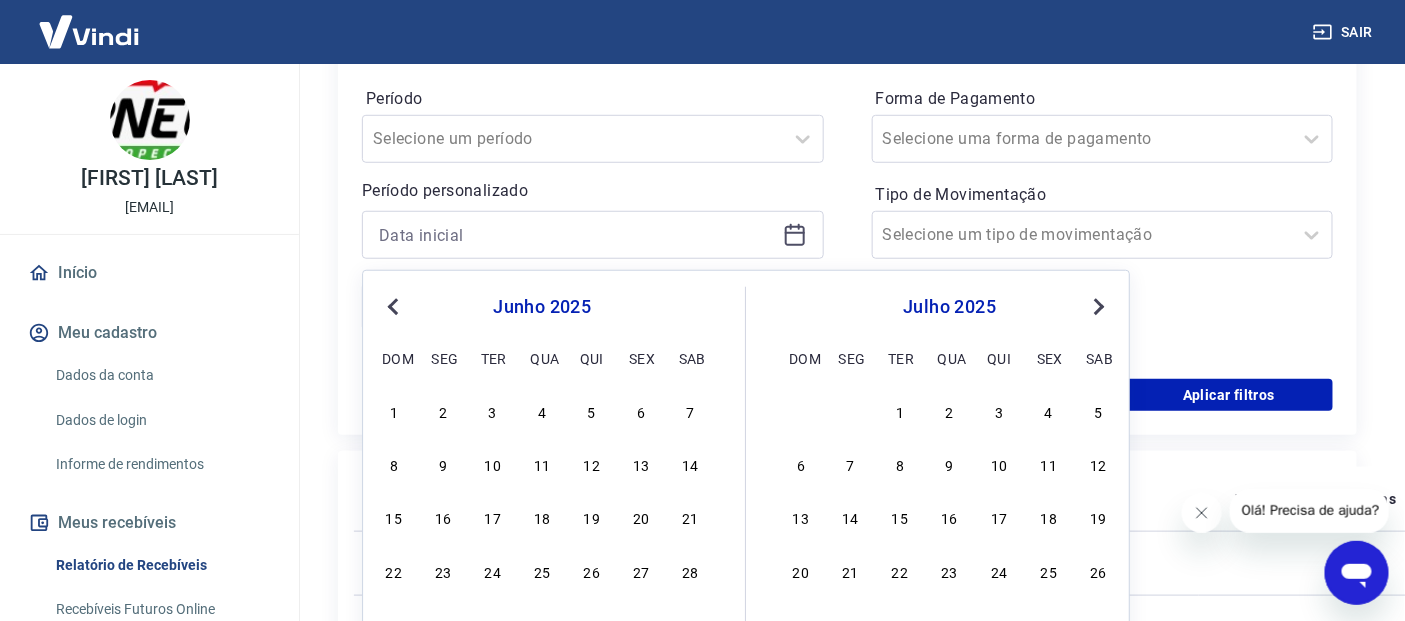 type on "[MM]/[DD]/[YYYY]" 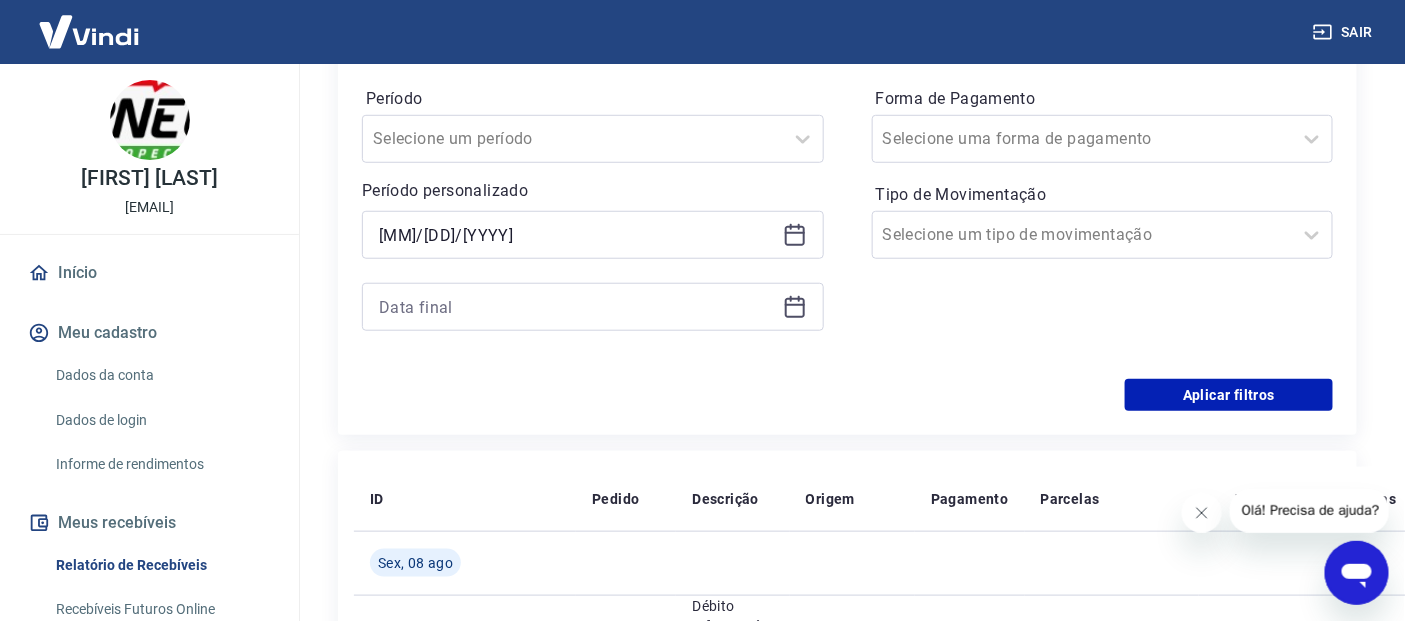 click 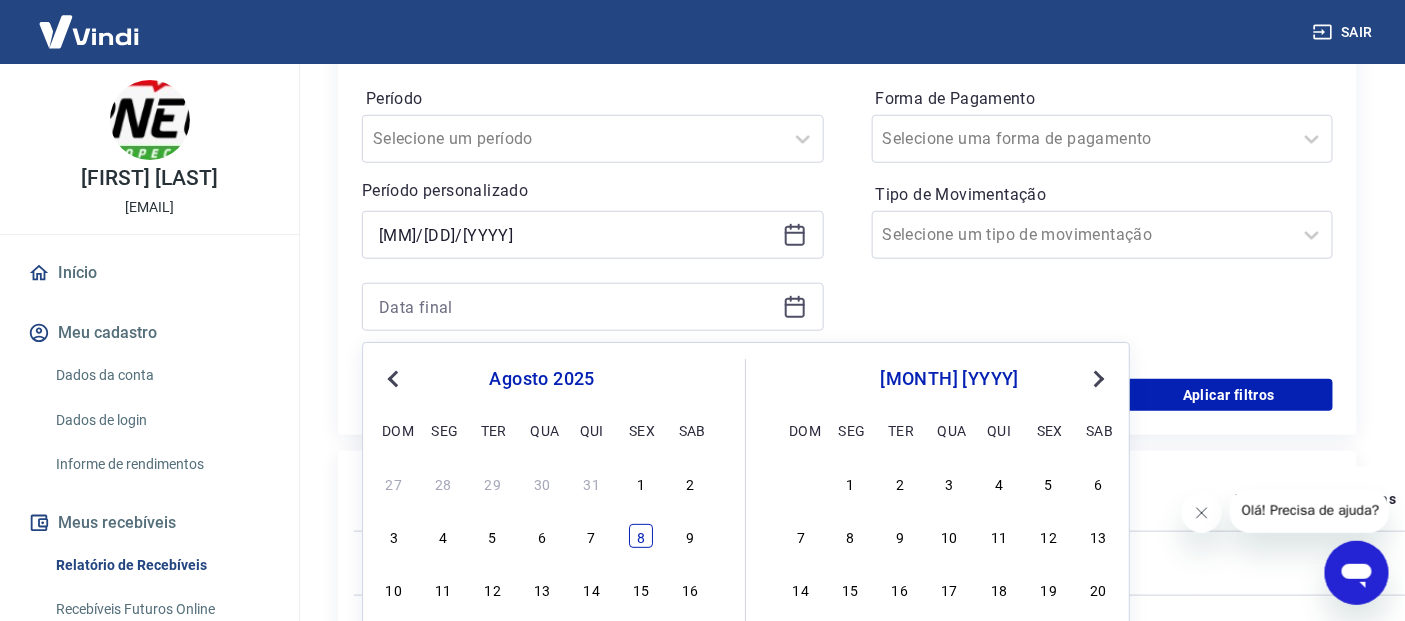 click on "8" at bounding box center (641, 536) 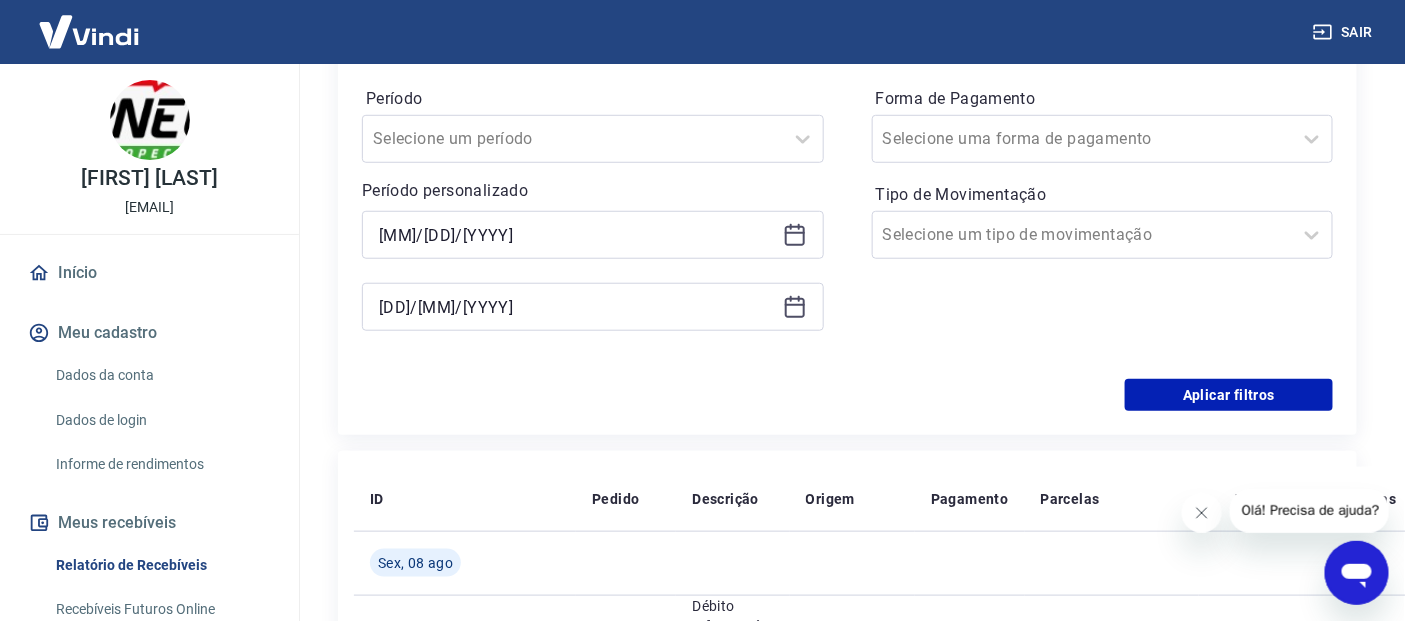click 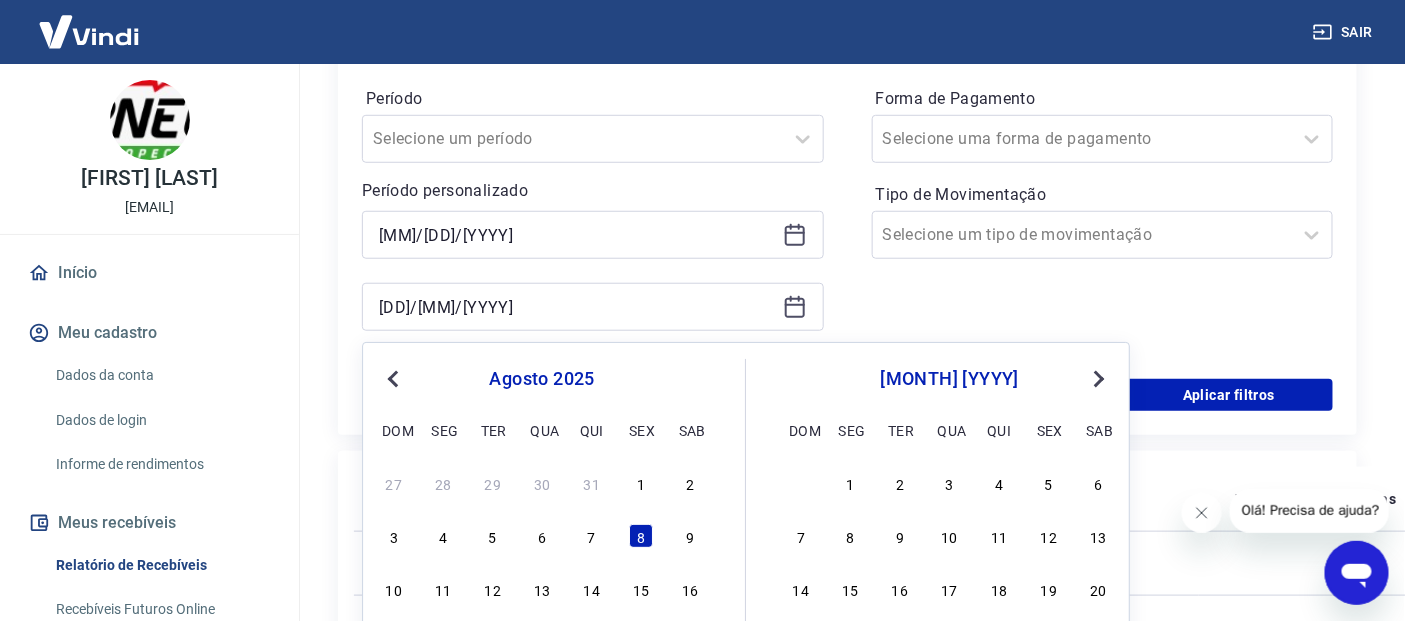 click 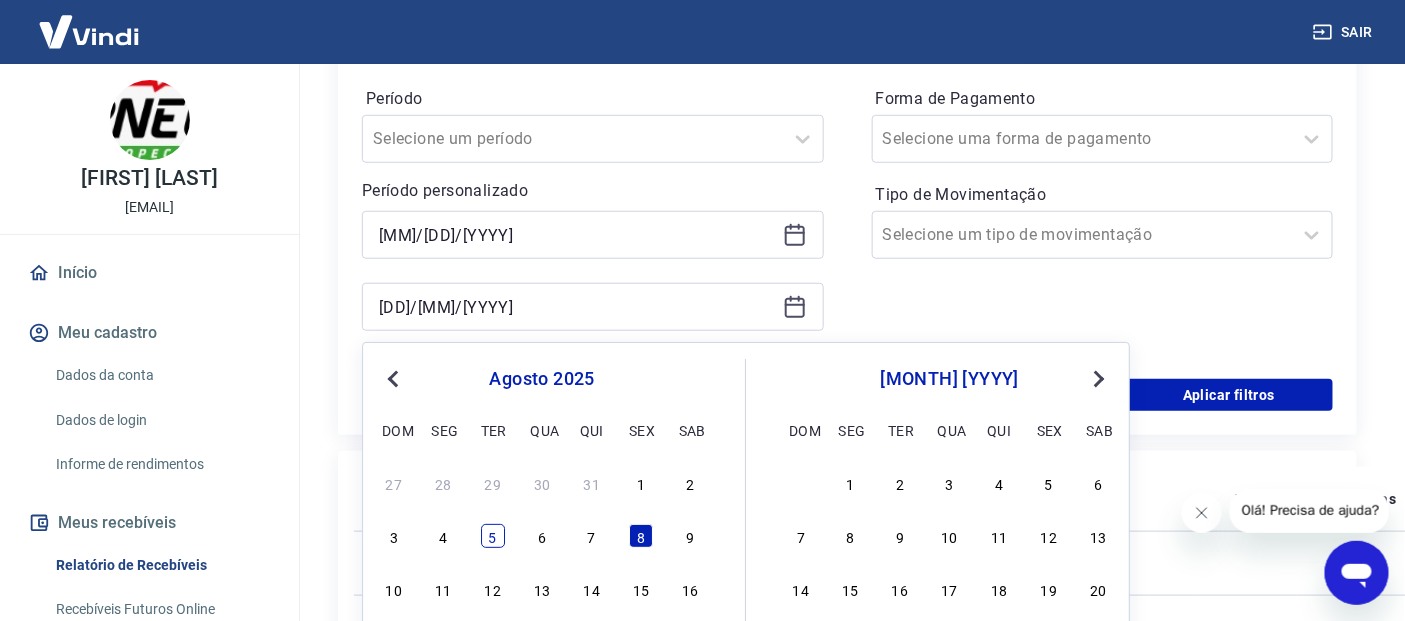 click on "5" at bounding box center [493, 536] 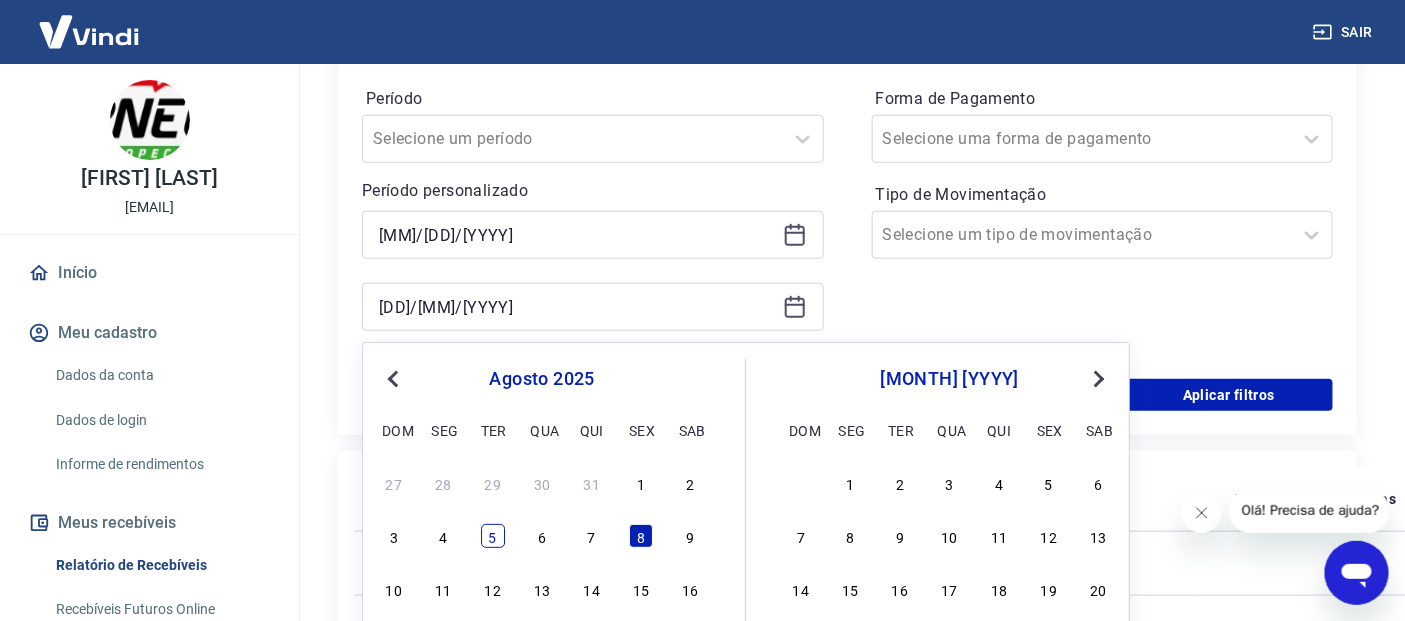 type on "05/08/2025" 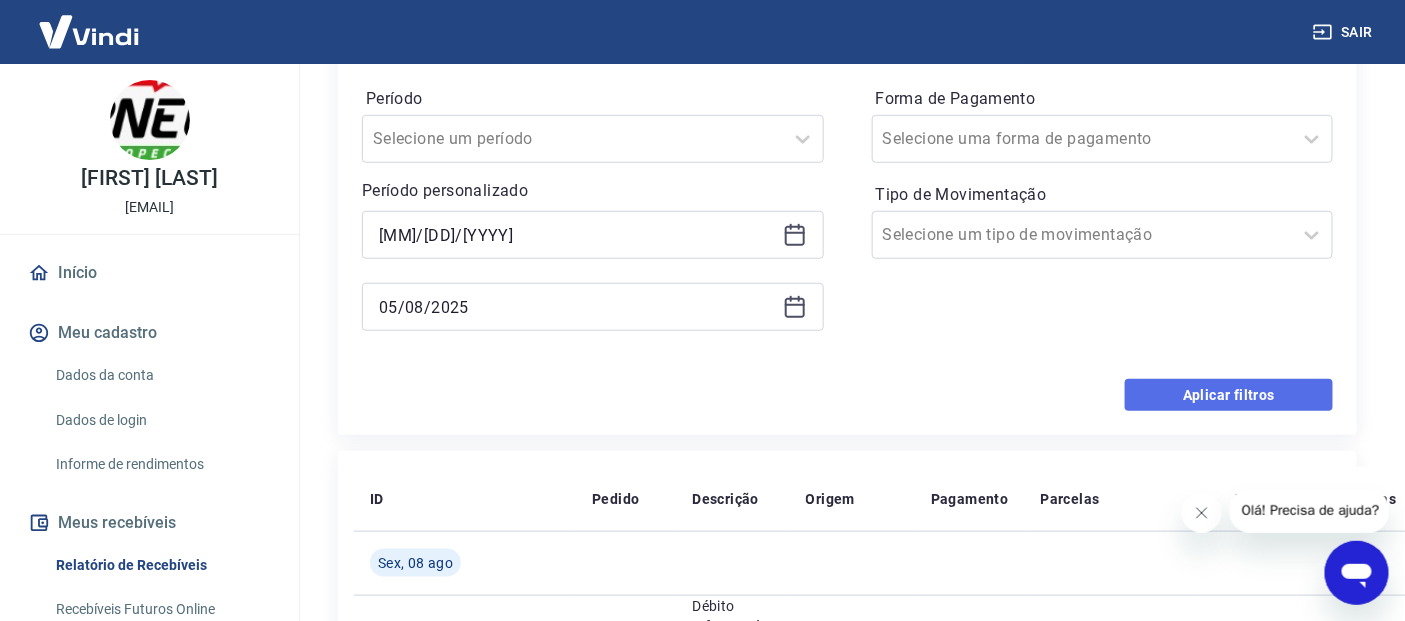 click on "Aplicar filtros" at bounding box center [1229, 395] 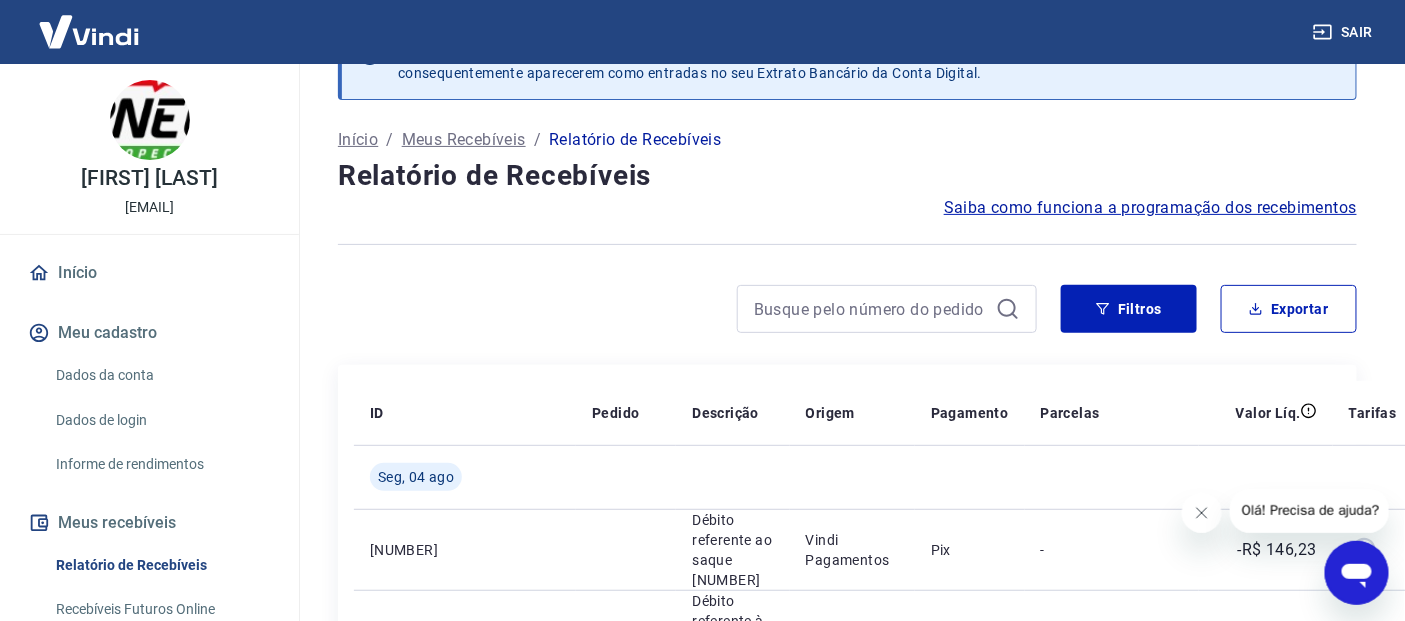 scroll, scrollTop: 420, scrollLeft: 0, axis: vertical 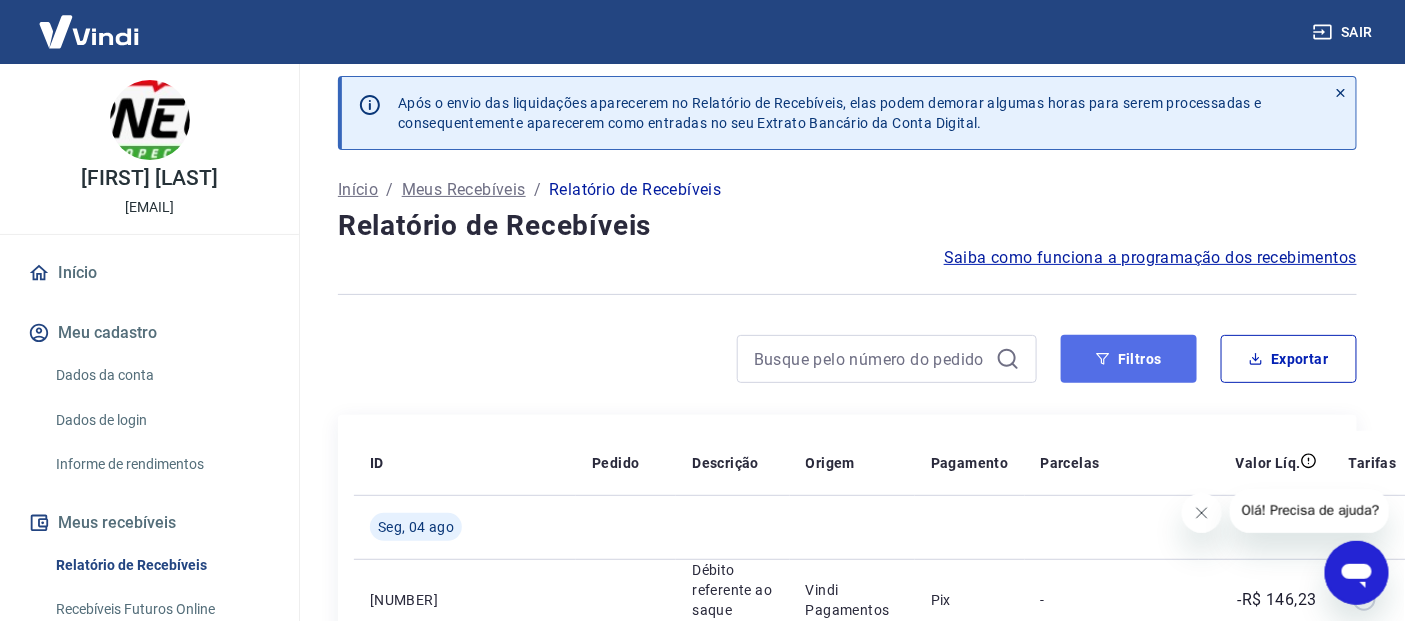click on "Filtros" at bounding box center (1129, 359) 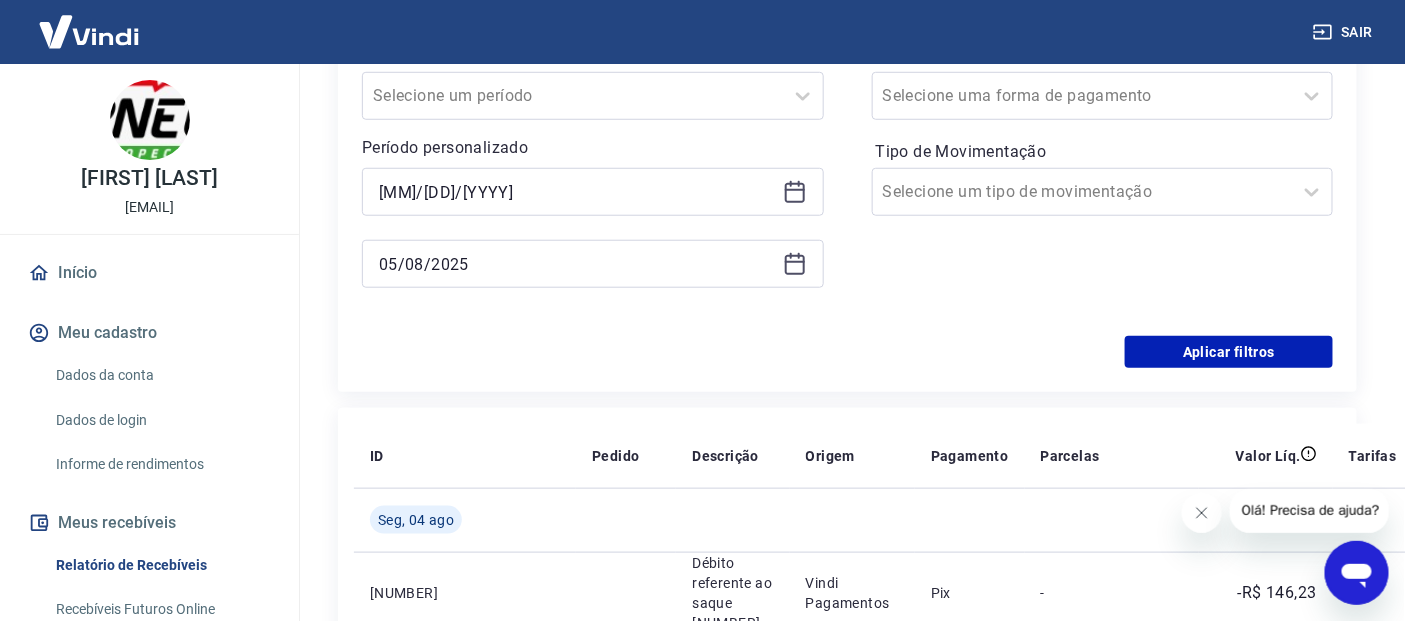 scroll, scrollTop: 481, scrollLeft: 0, axis: vertical 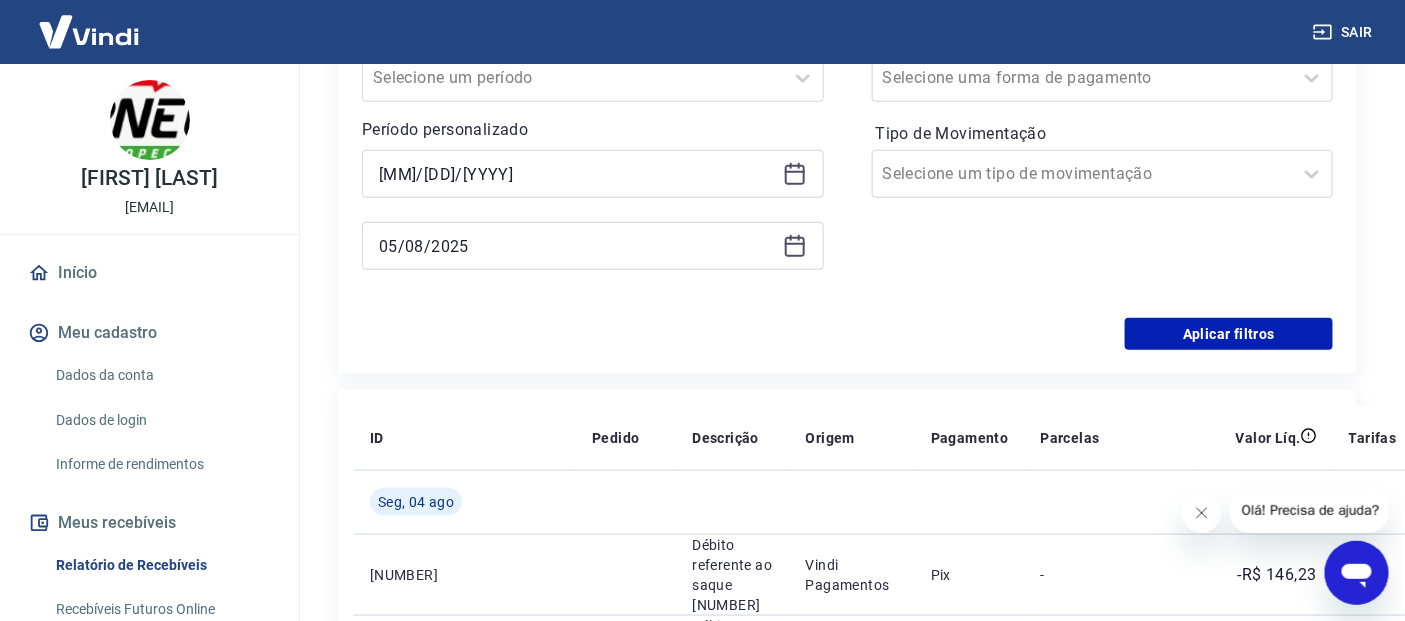 click 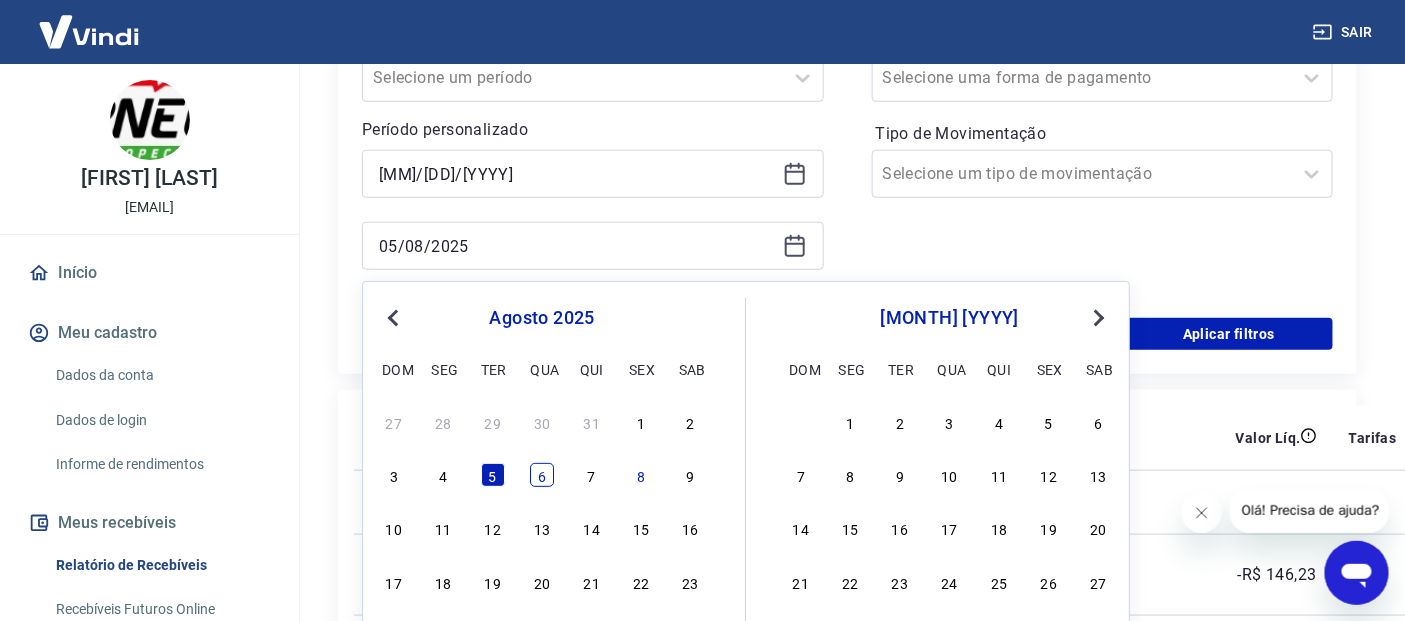 click on "6" at bounding box center (542, 475) 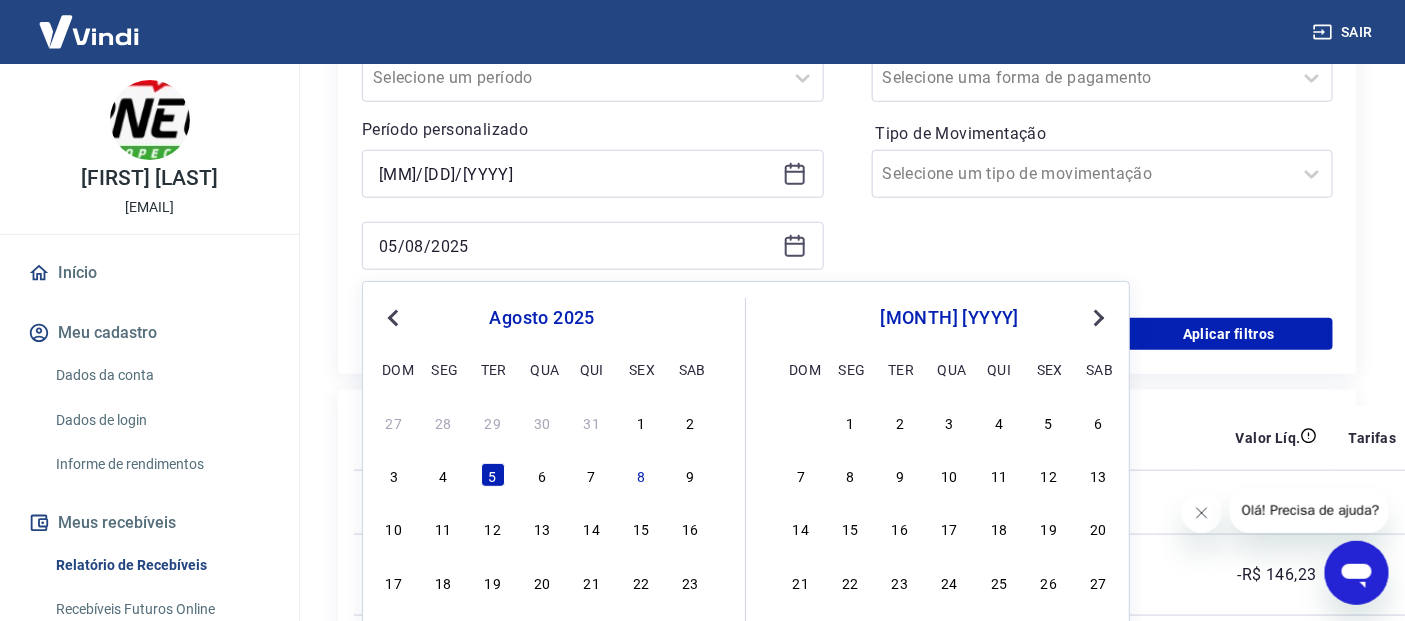 type on "06/08/2025" 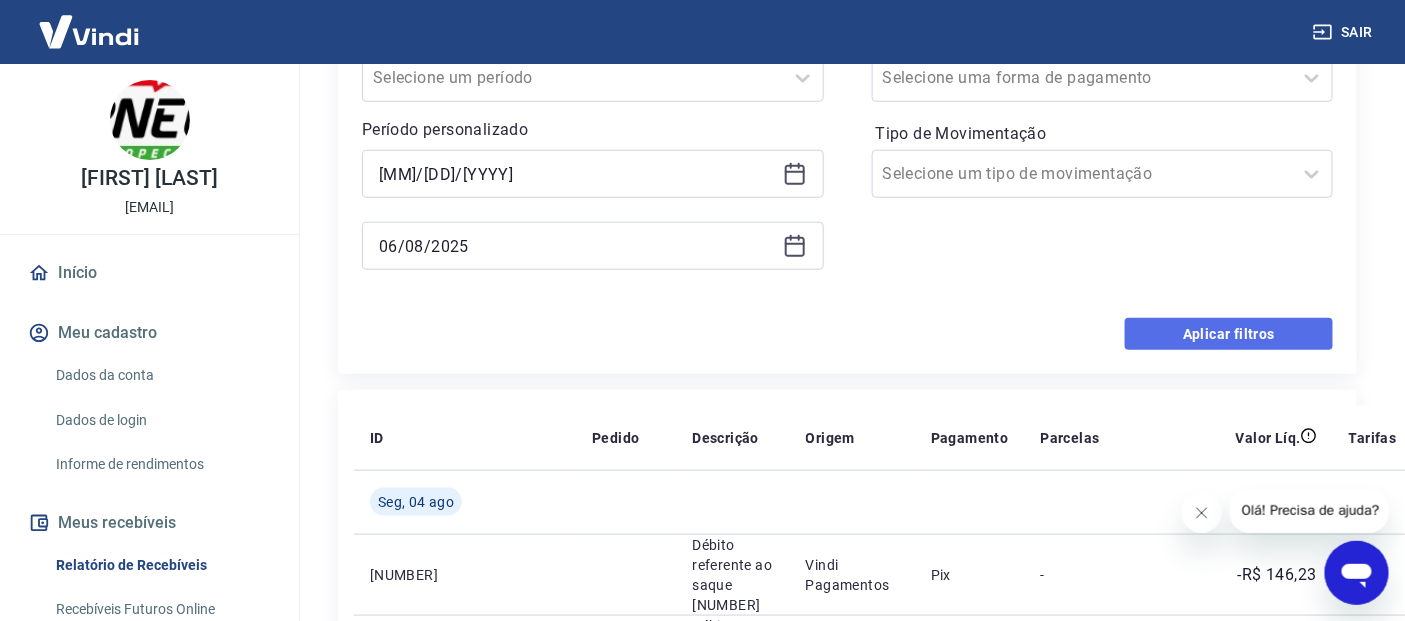 click on "Aplicar filtros" at bounding box center (1229, 334) 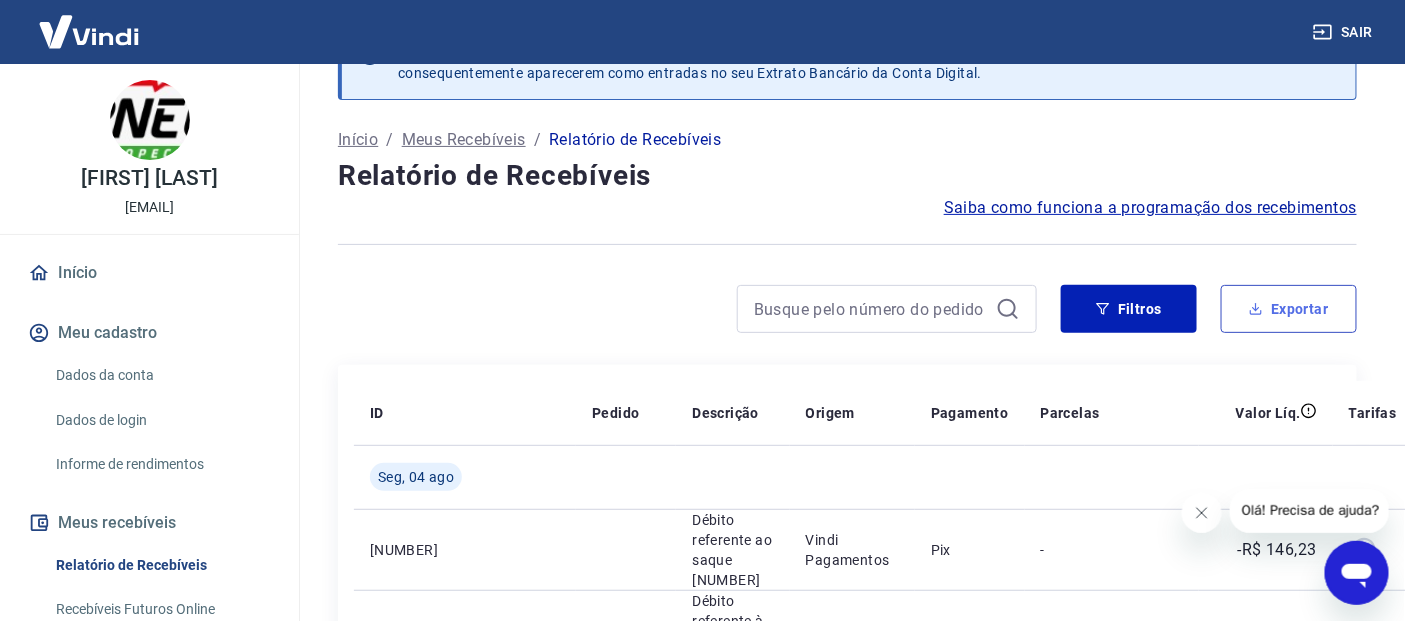 scroll, scrollTop: 481, scrollLeft: 0, axis: vertical 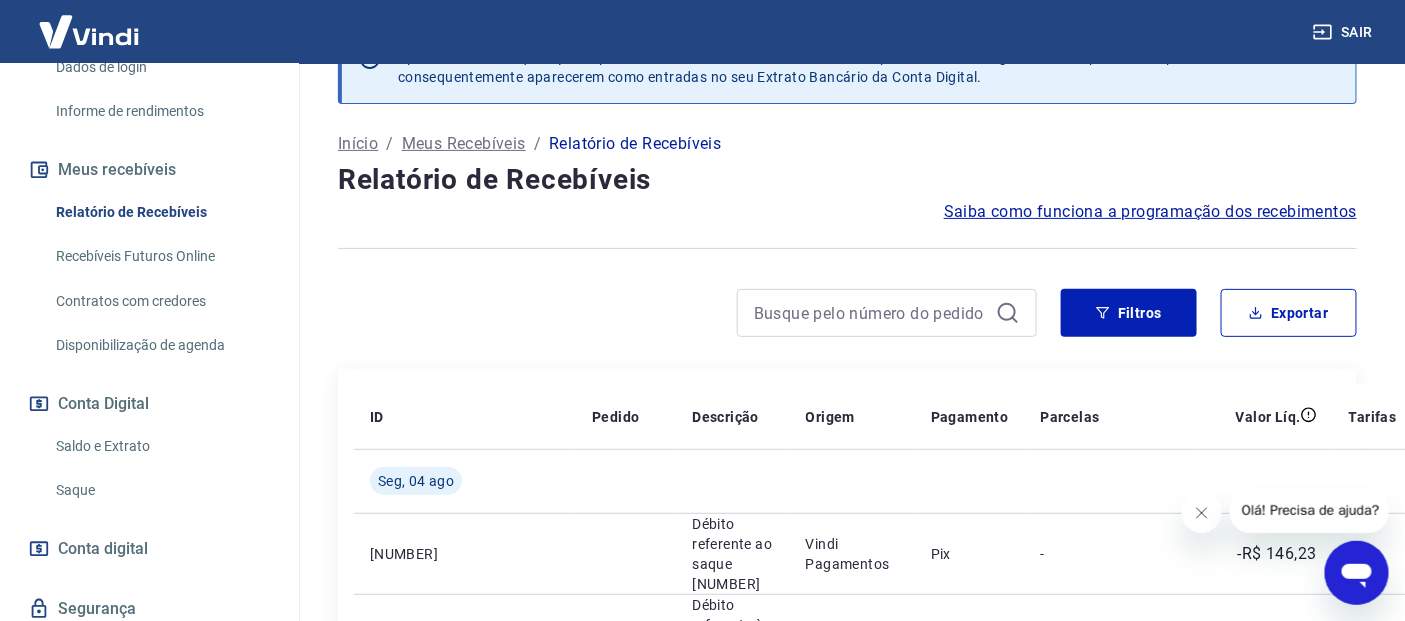 click on "Saldo e Extrato" at bounding box center (161, 446) 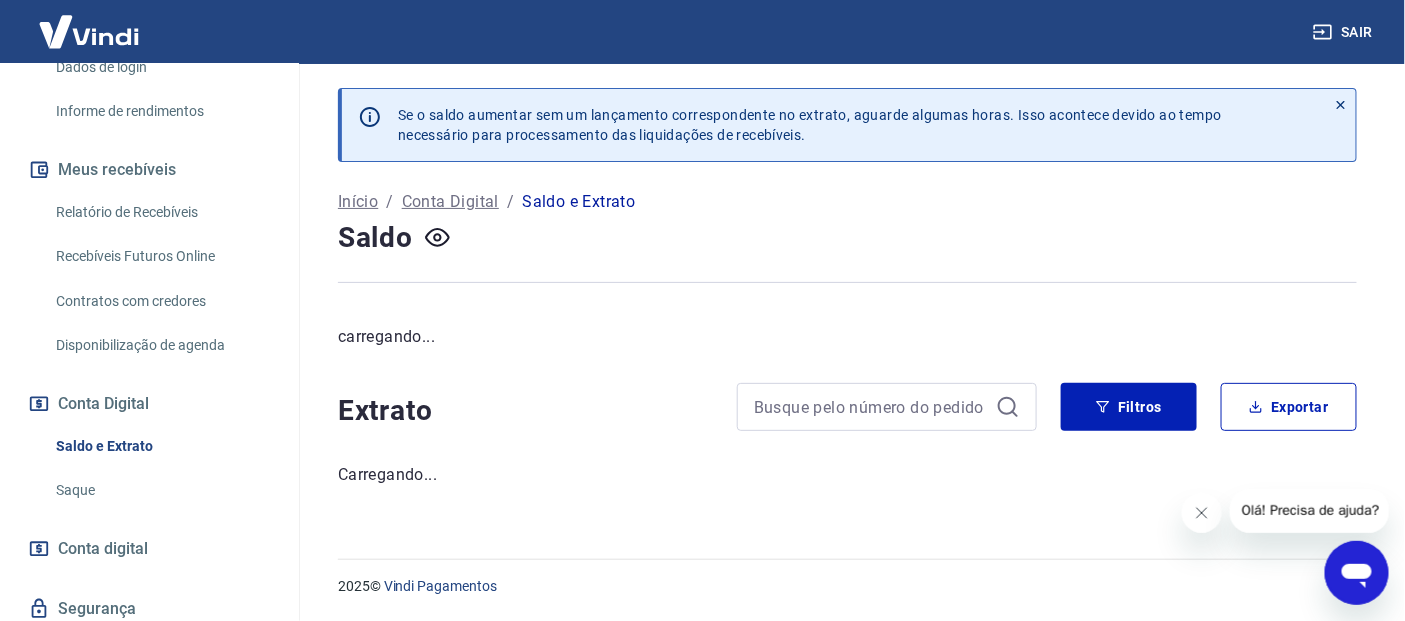 scroll, scrollTop: 0, scrollLeft: 0, axis: both 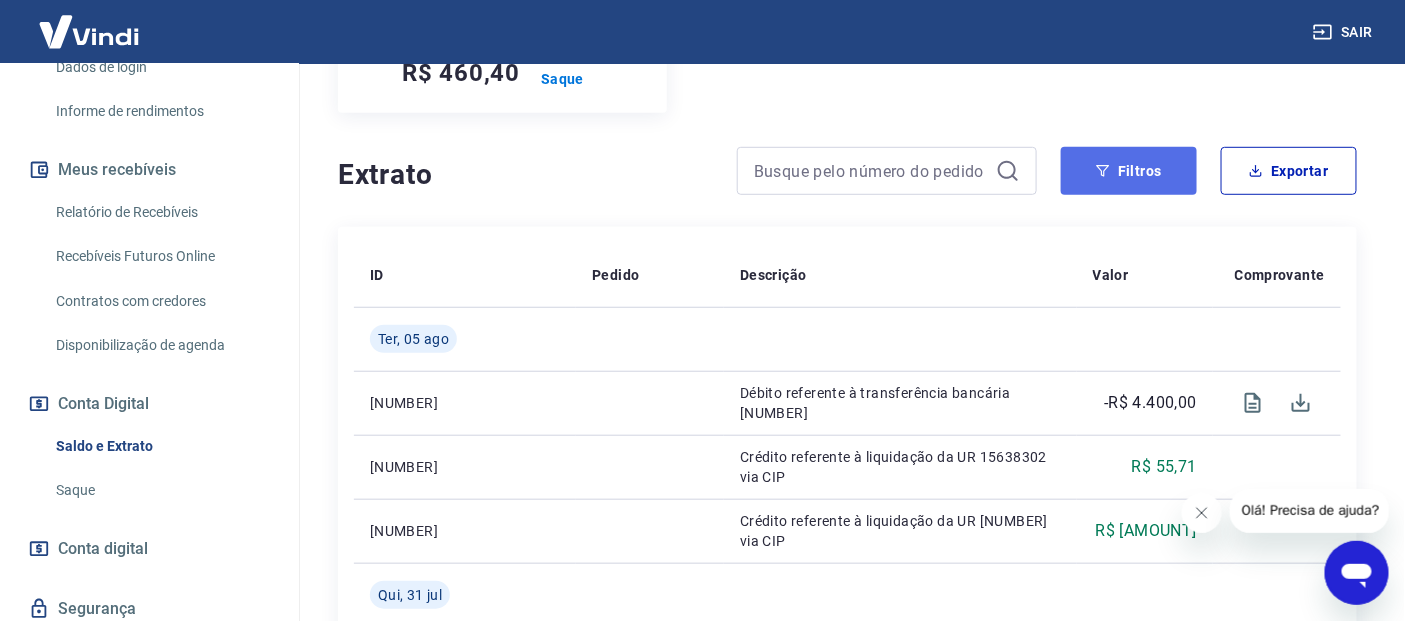 click on "Filtros" at bounding box center [1129, 171] 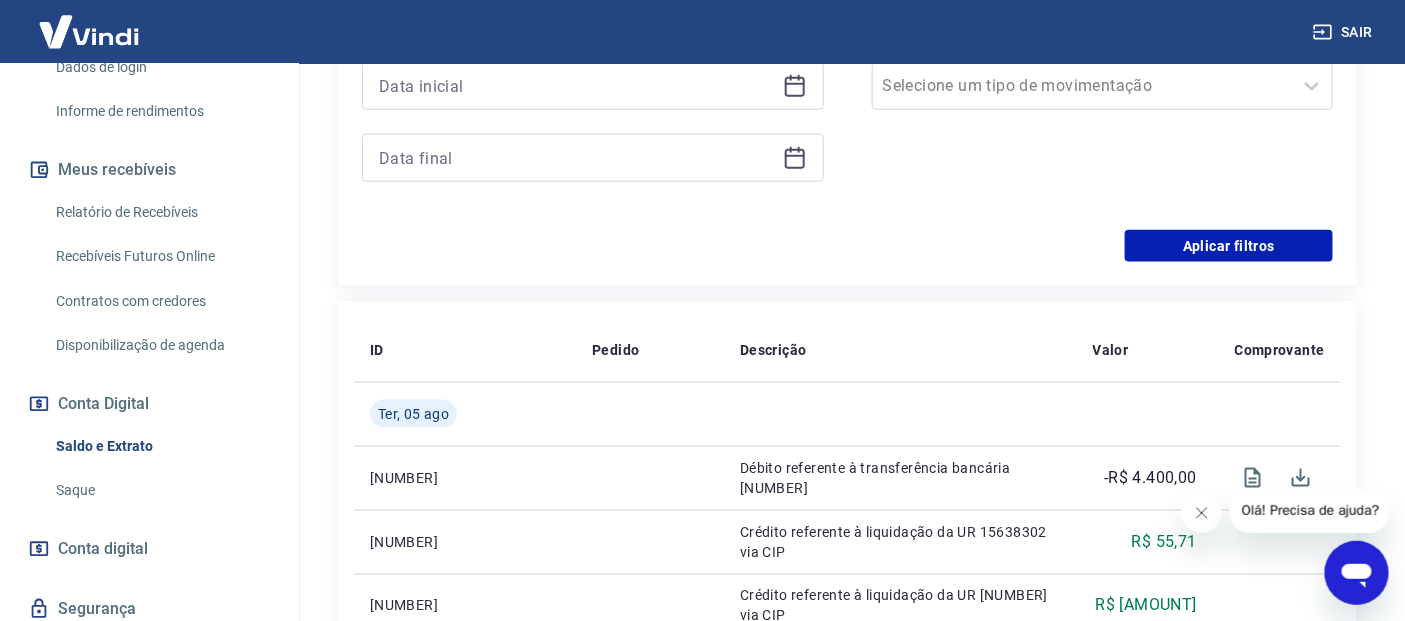 scroll, scrollTop: 718, scrollLeft: 0, axis: vertical 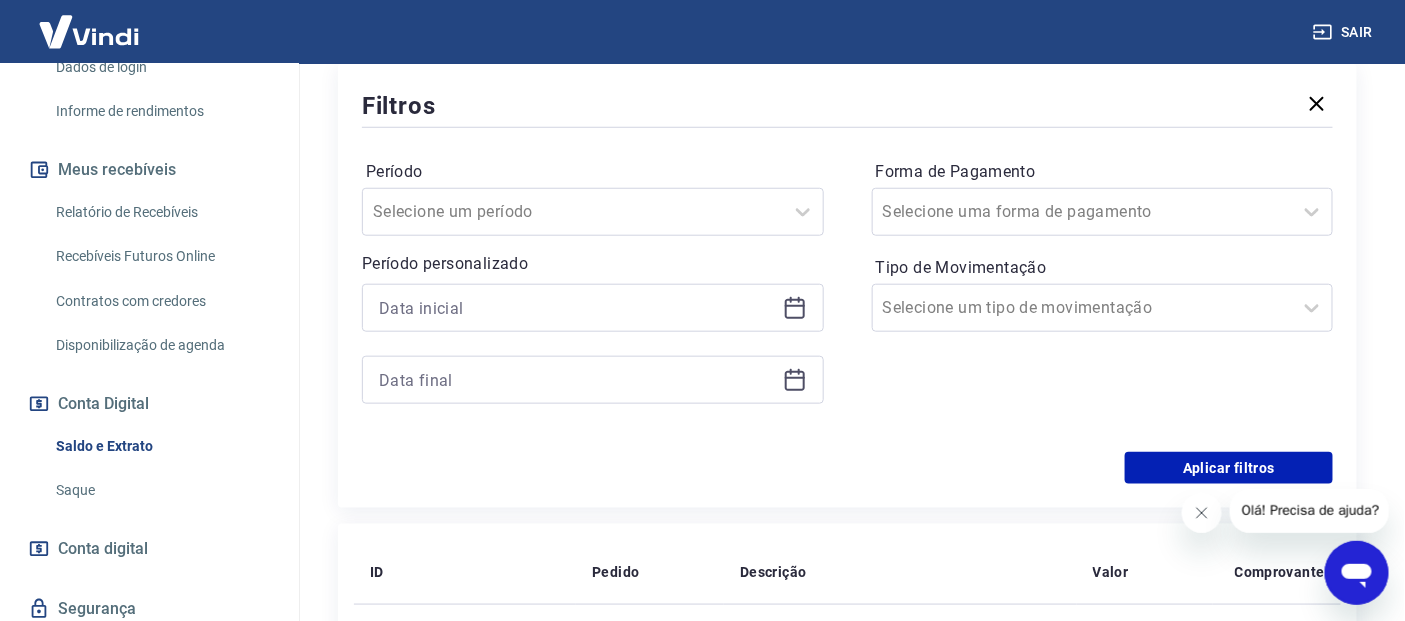 click 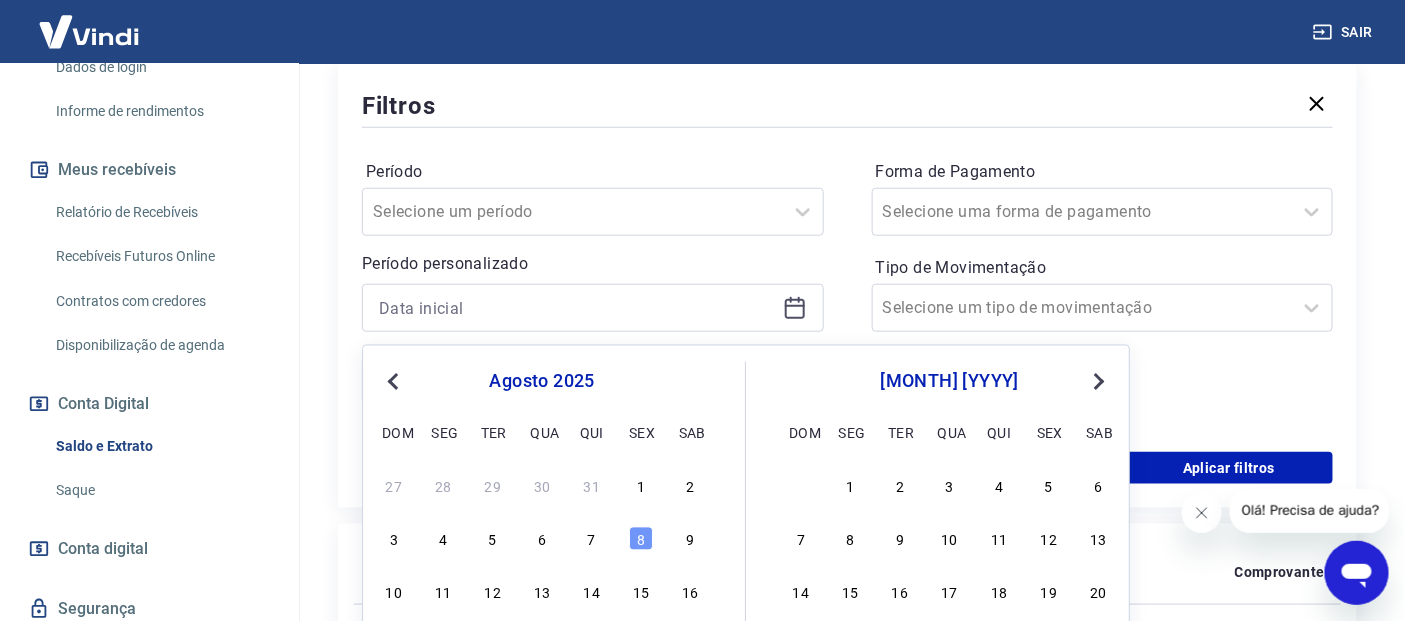 click on "Previous Month" at bounding box center (395, 380) 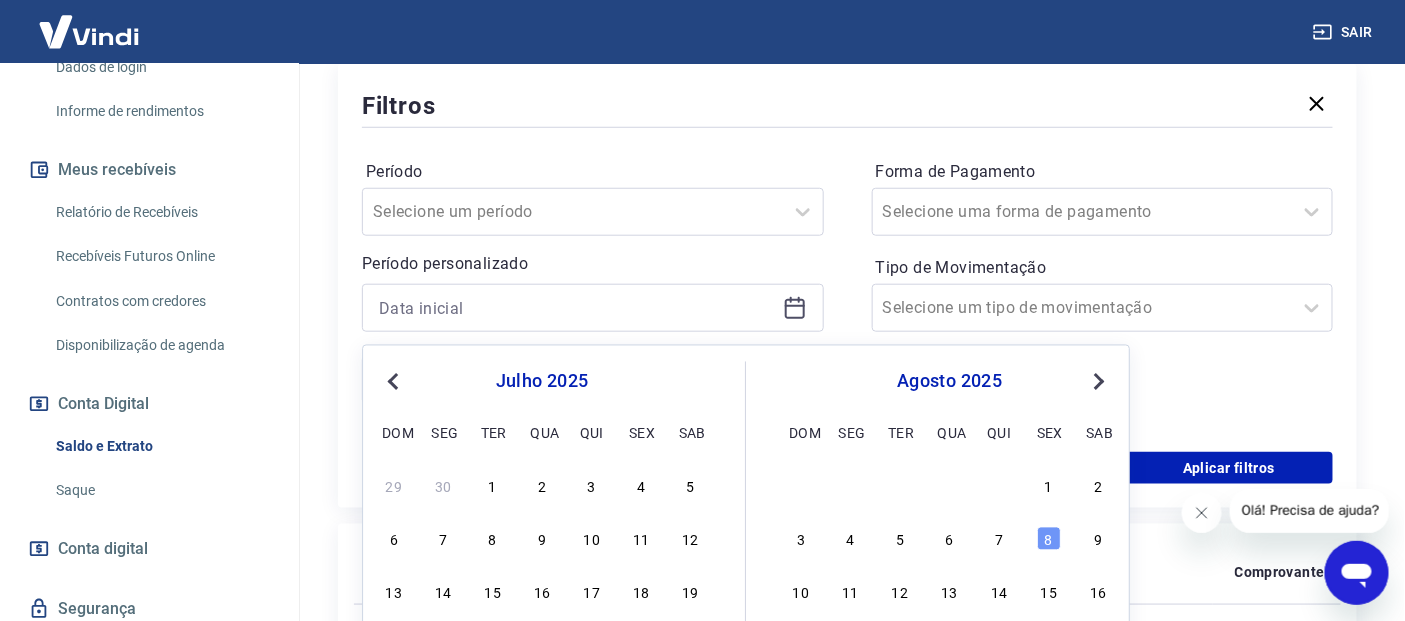 click on "Previous Month" at bounding box center (395, 380) 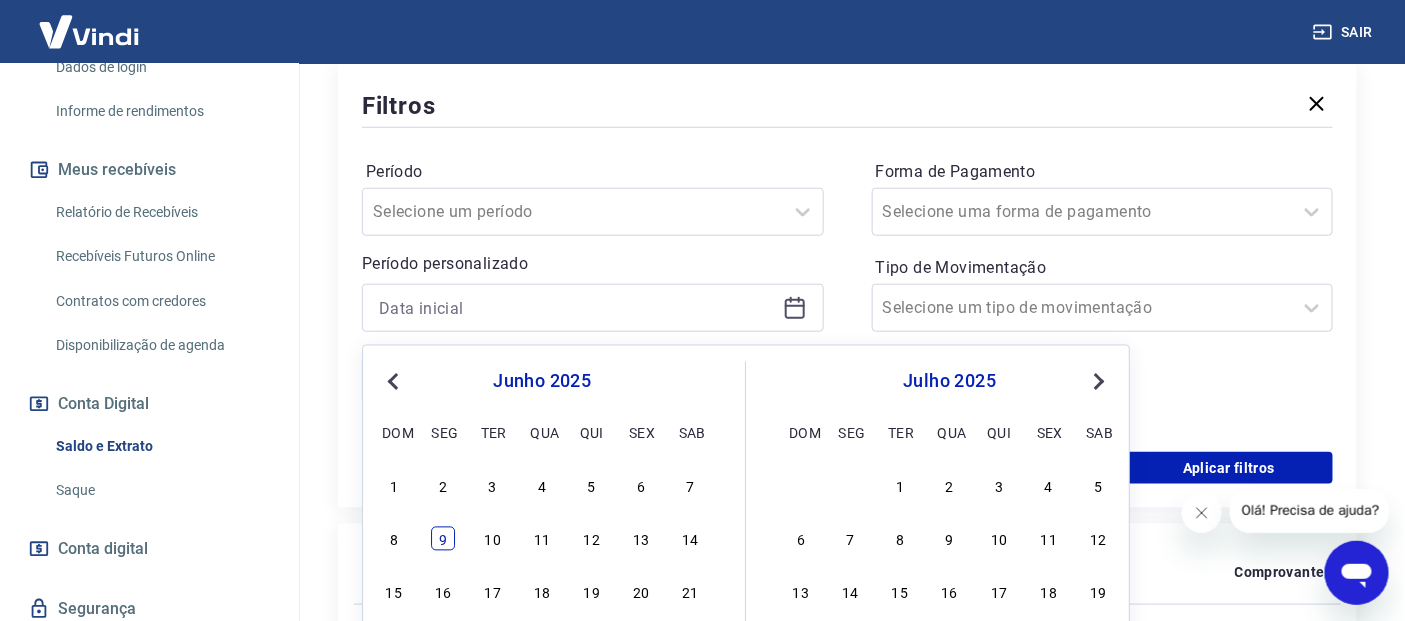 click on "9" at bounding box center (443, 539) 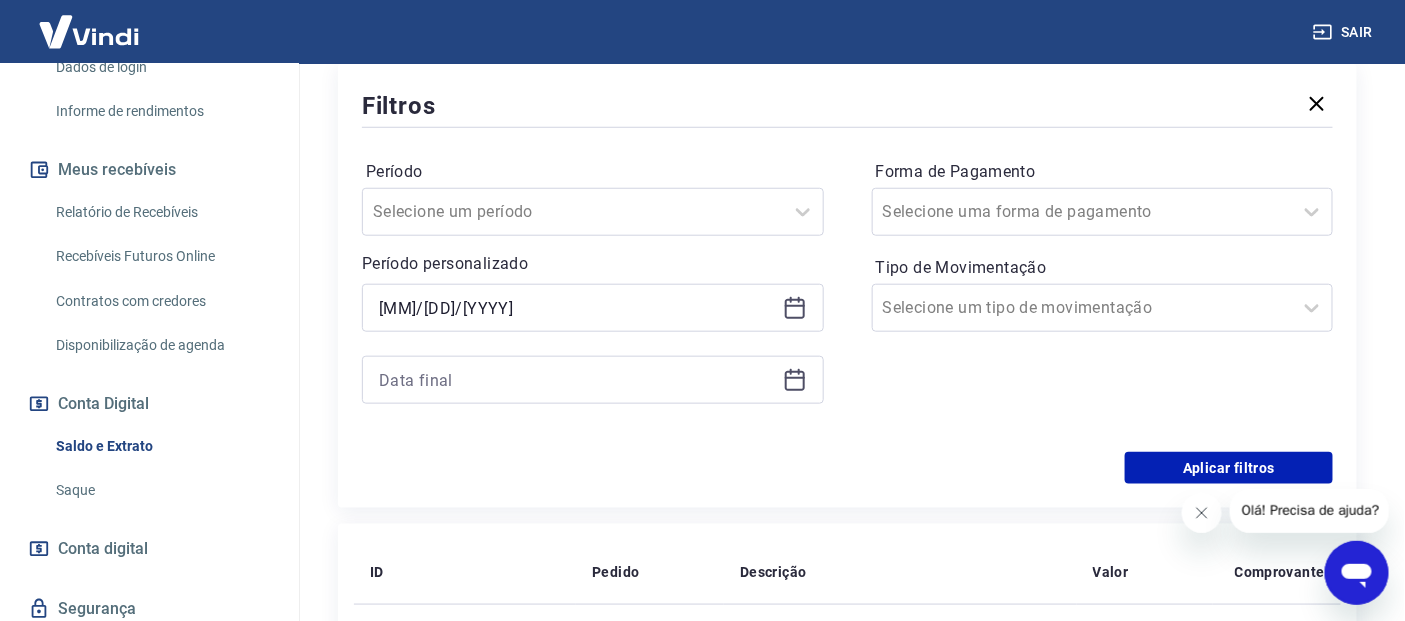 click 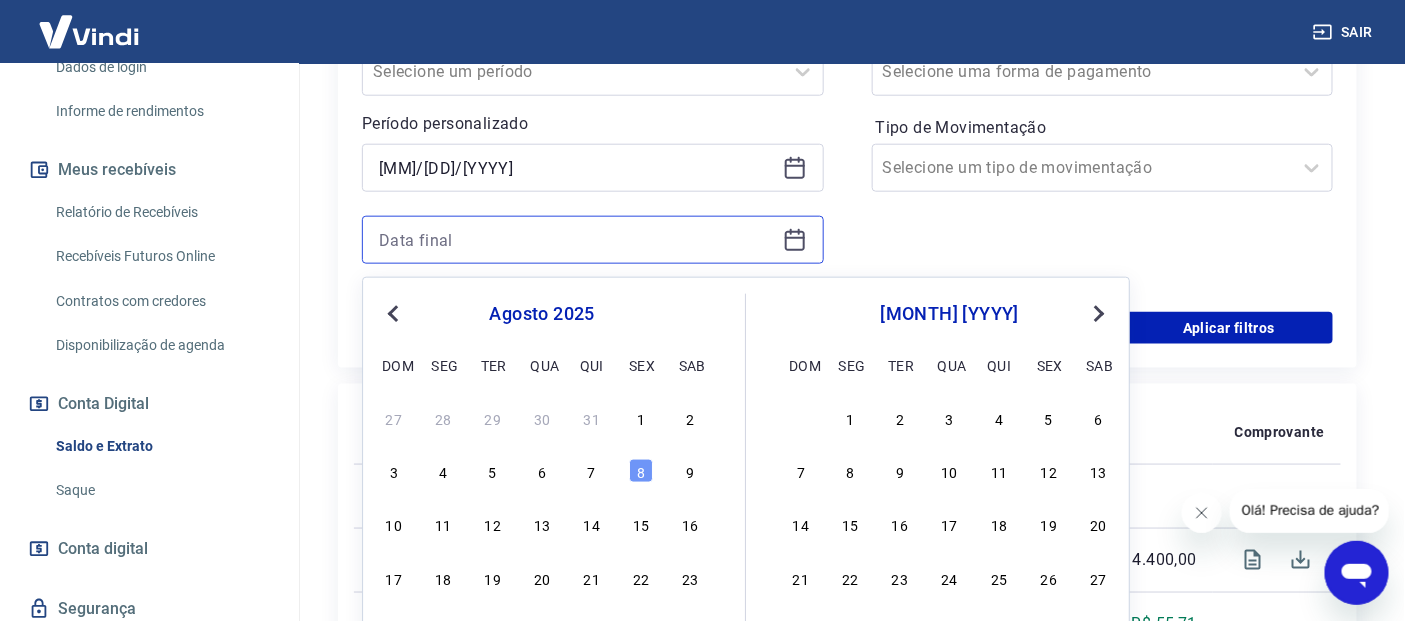 scroll, scrollTop: 744, scrollLeft: 0, axis: vertical 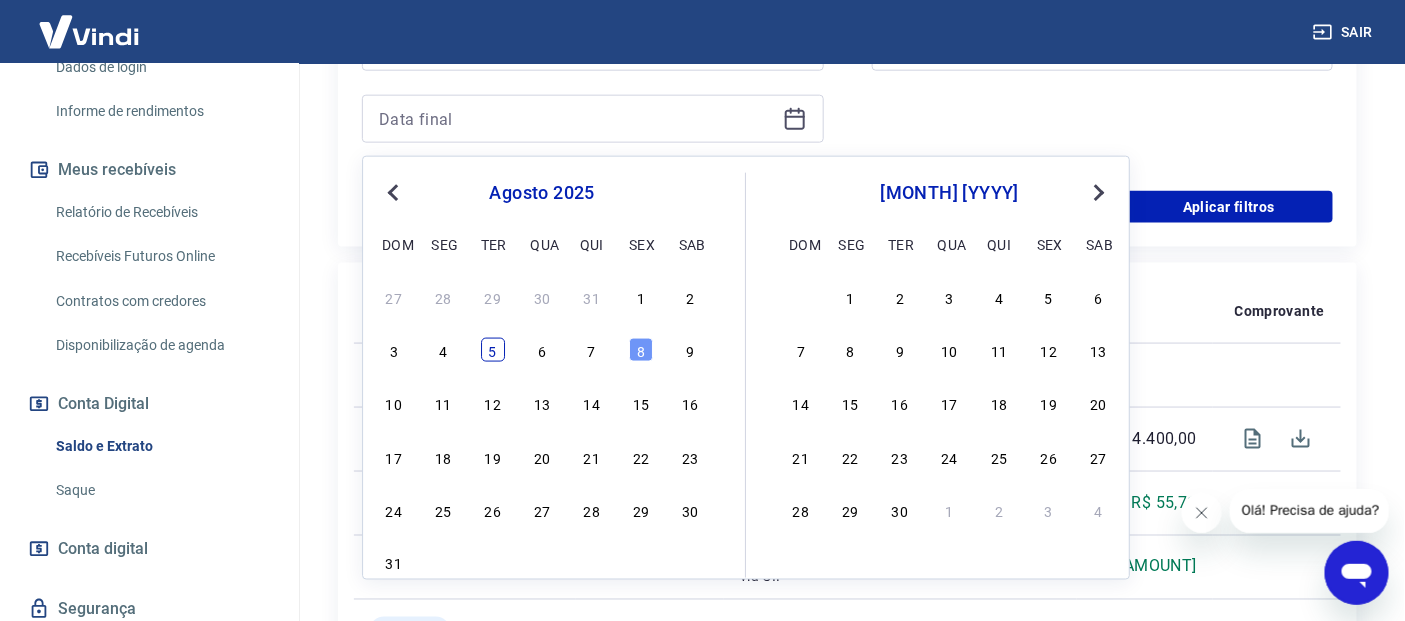 click on "5" at bounding box center (493, 350) 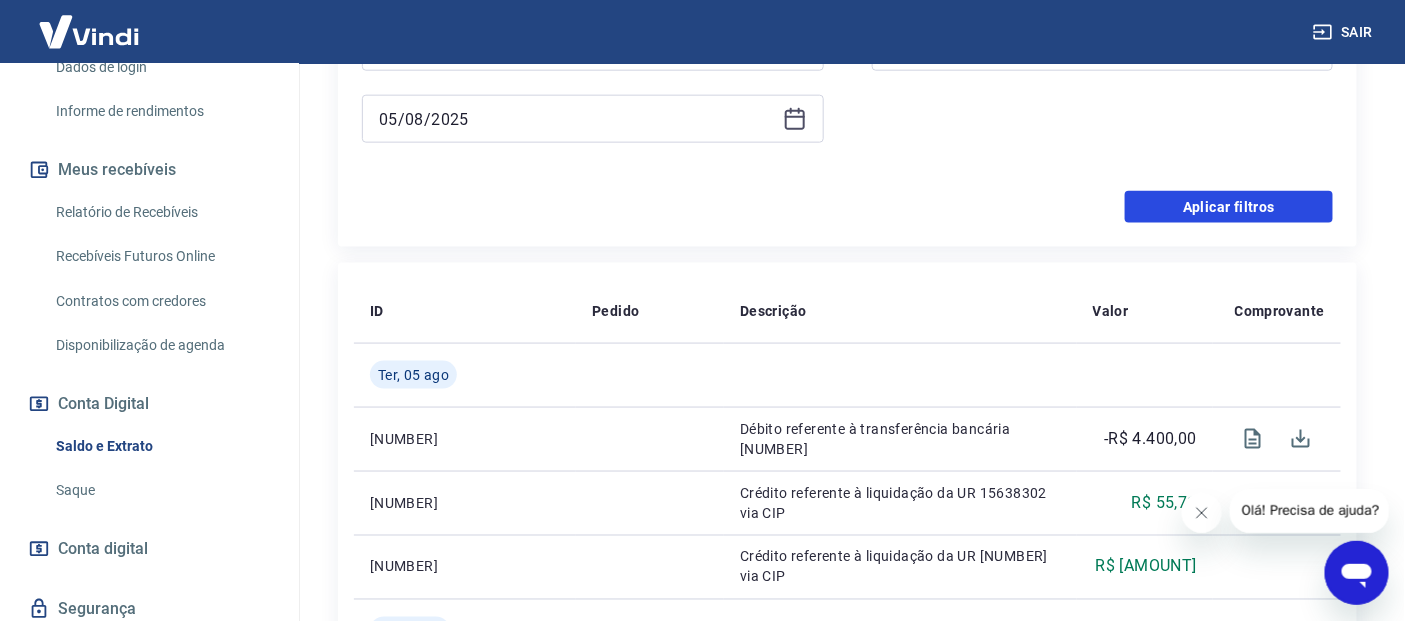 click on "Aplicar filtros" at bounding box center (1229, 207) 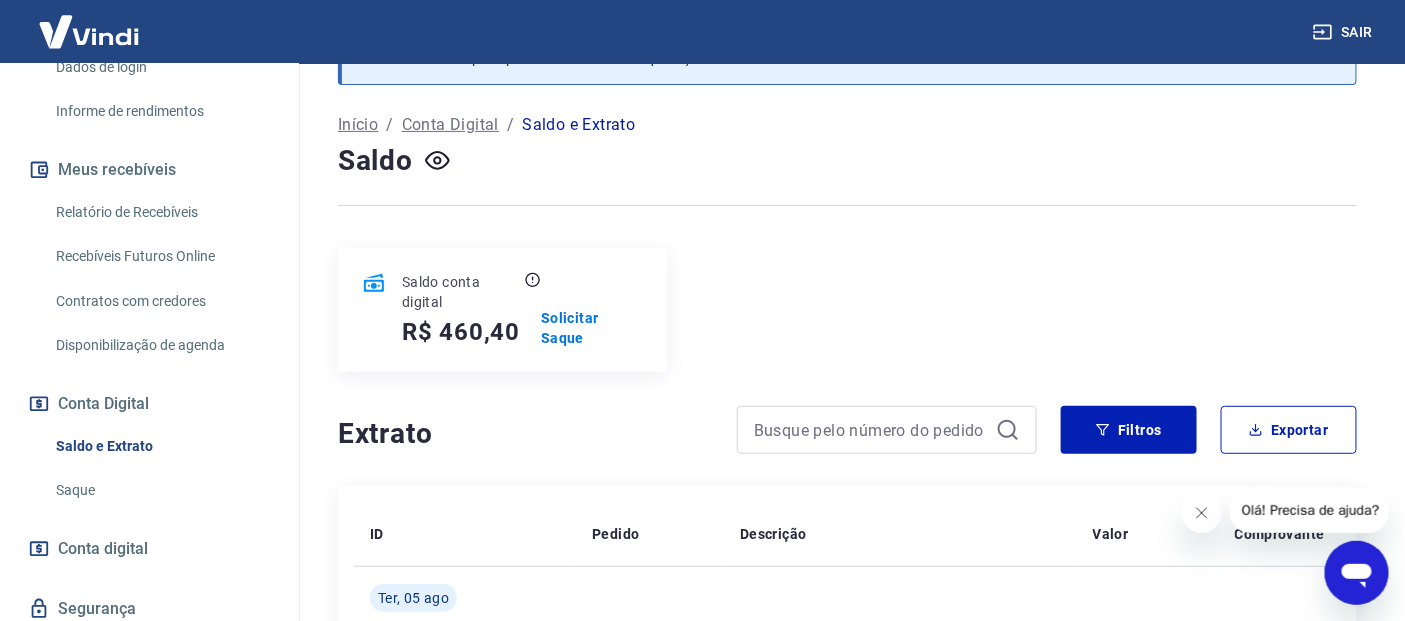 scroll, scrollTop: 744, scrollLeft: 0, axis: vertical 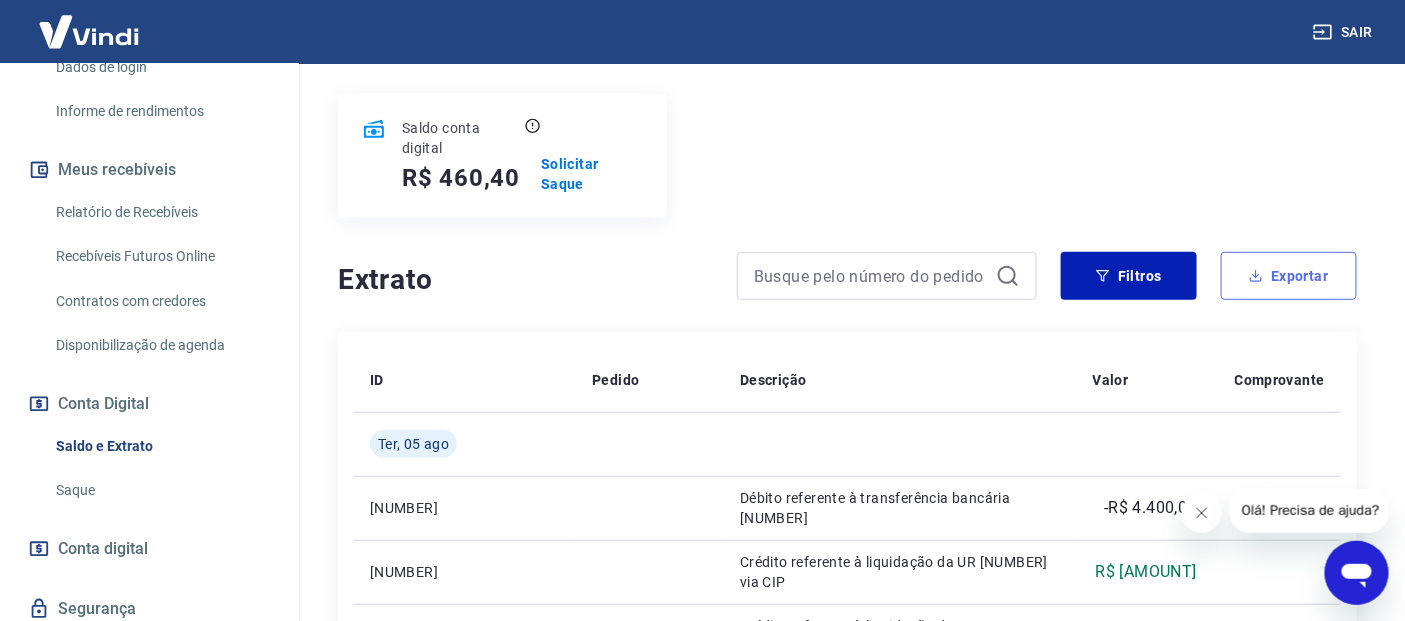 click on "Exportar" at bounding box center (1289, 276) 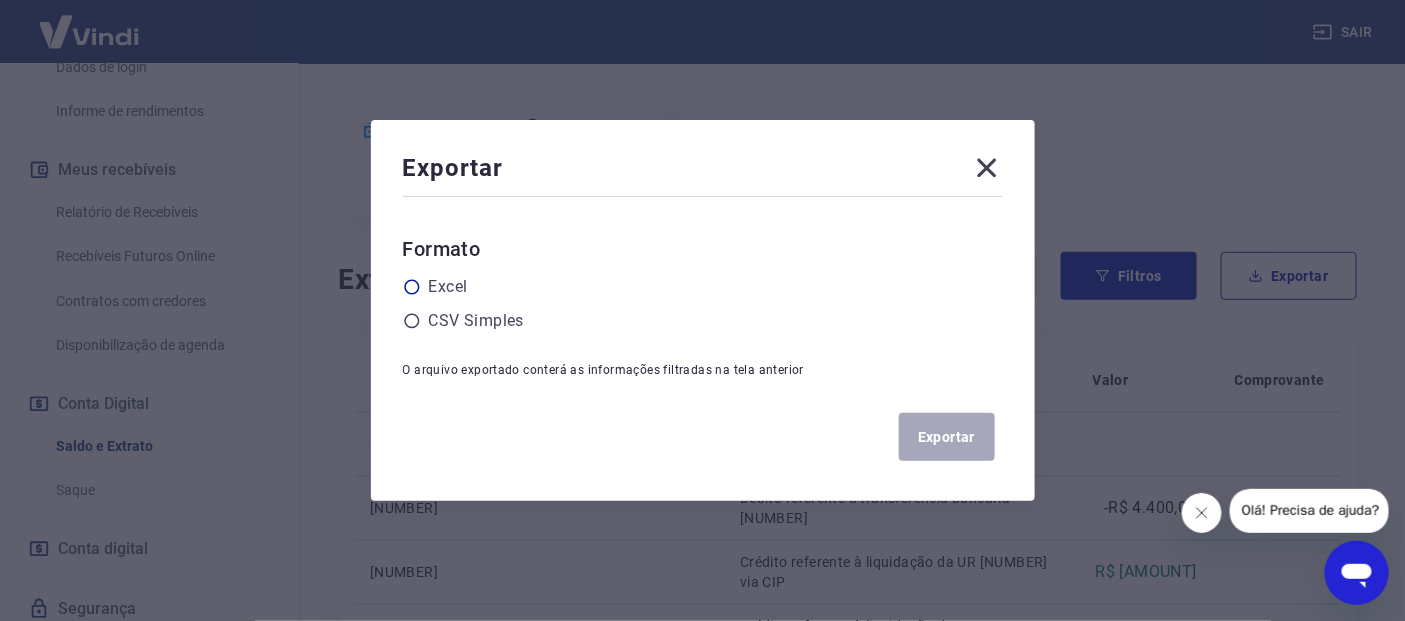 click 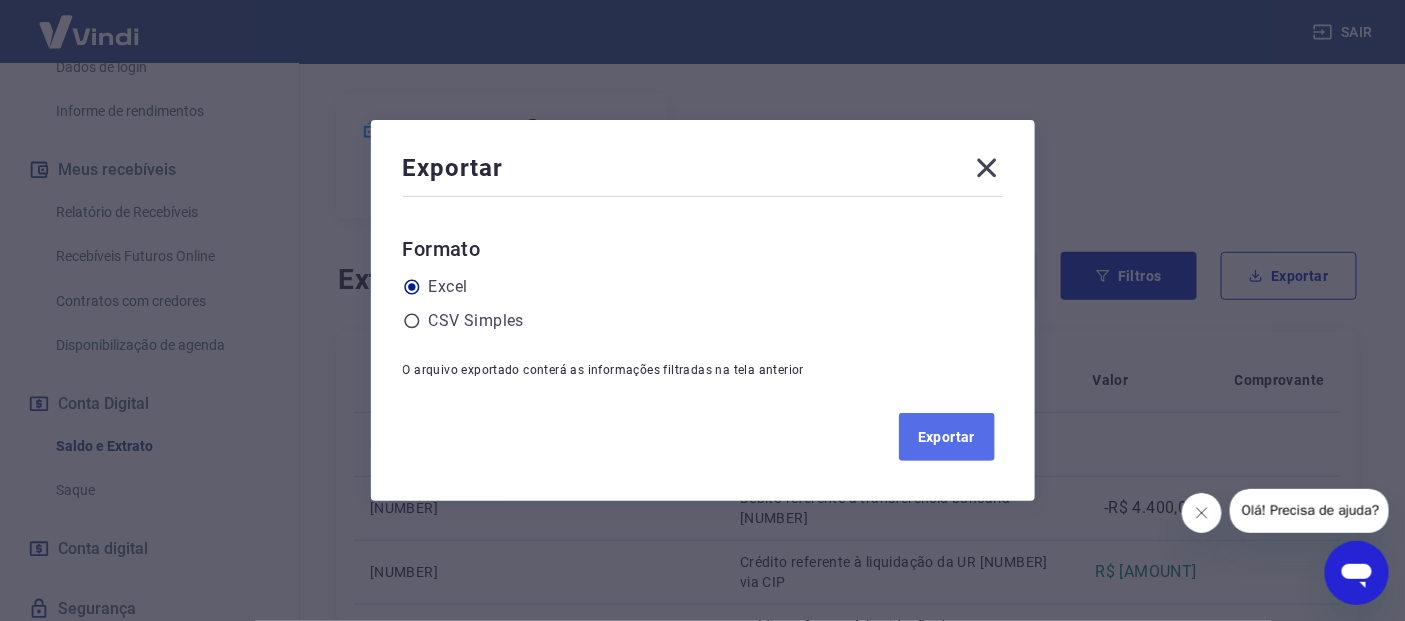 click on "Exportar" at bounding box center [947, 437] 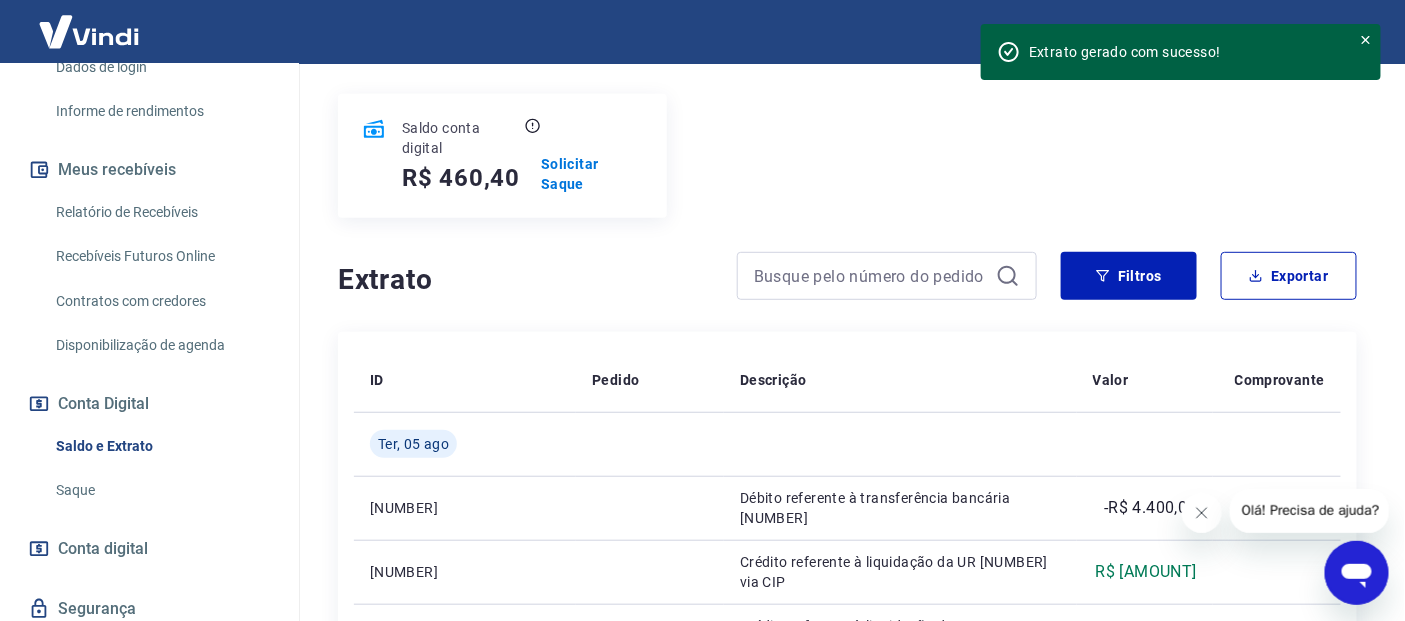 click on "Relatório de Recebíveis" at bounding box center [161, 212] 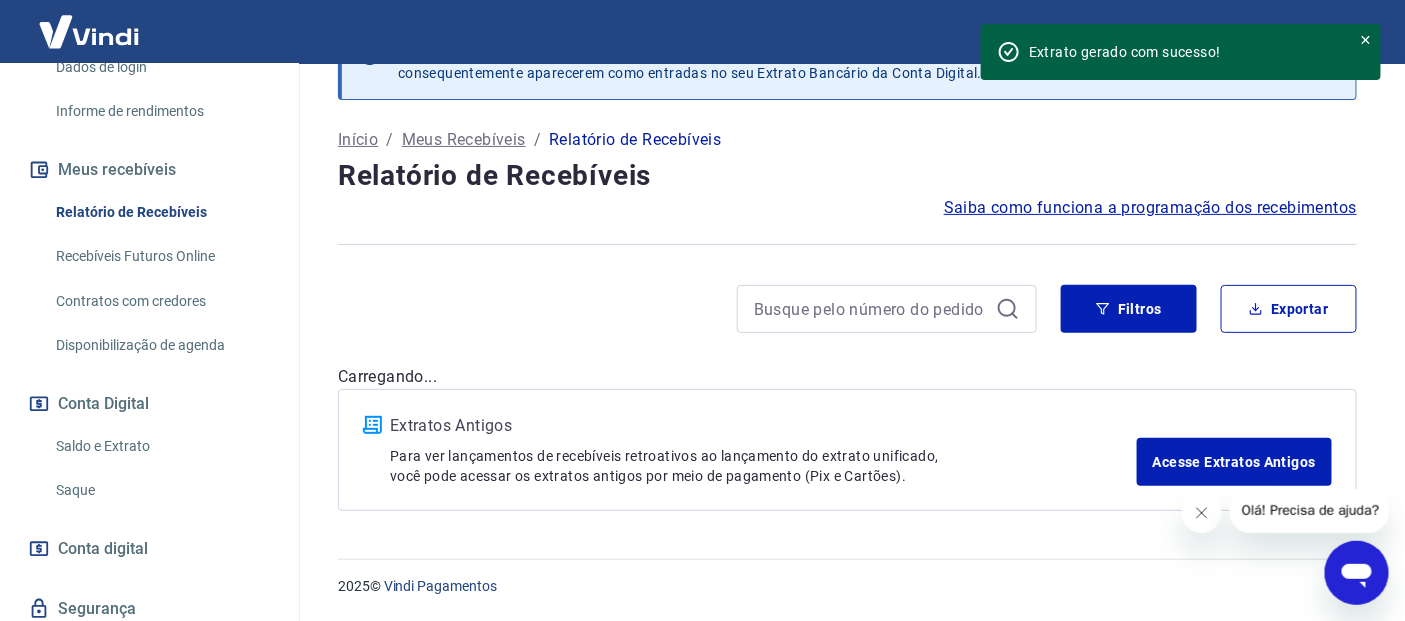 scroll, scrollTop: 62, scrollLeft: 0, axis: vertical 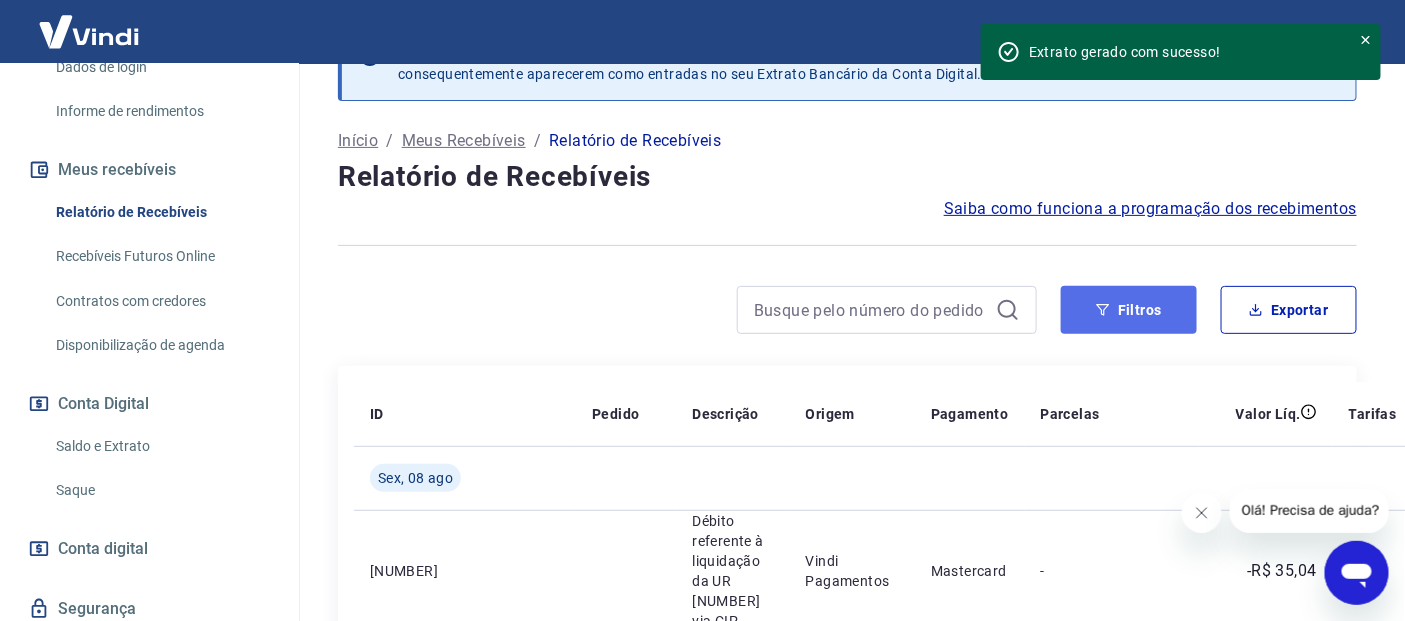 click on "Filtros" at bounding box center (1129, 310) 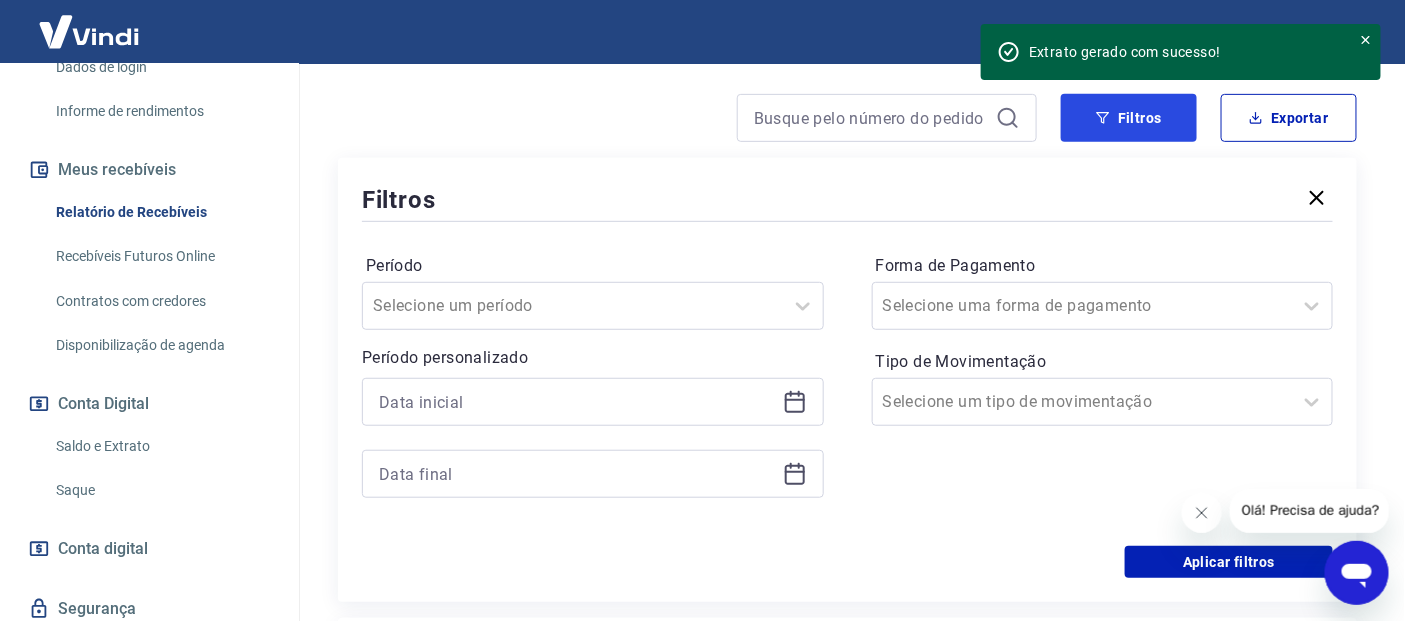 scroll, scrollTop: 301, scrollLeft: 0, axis: vertical 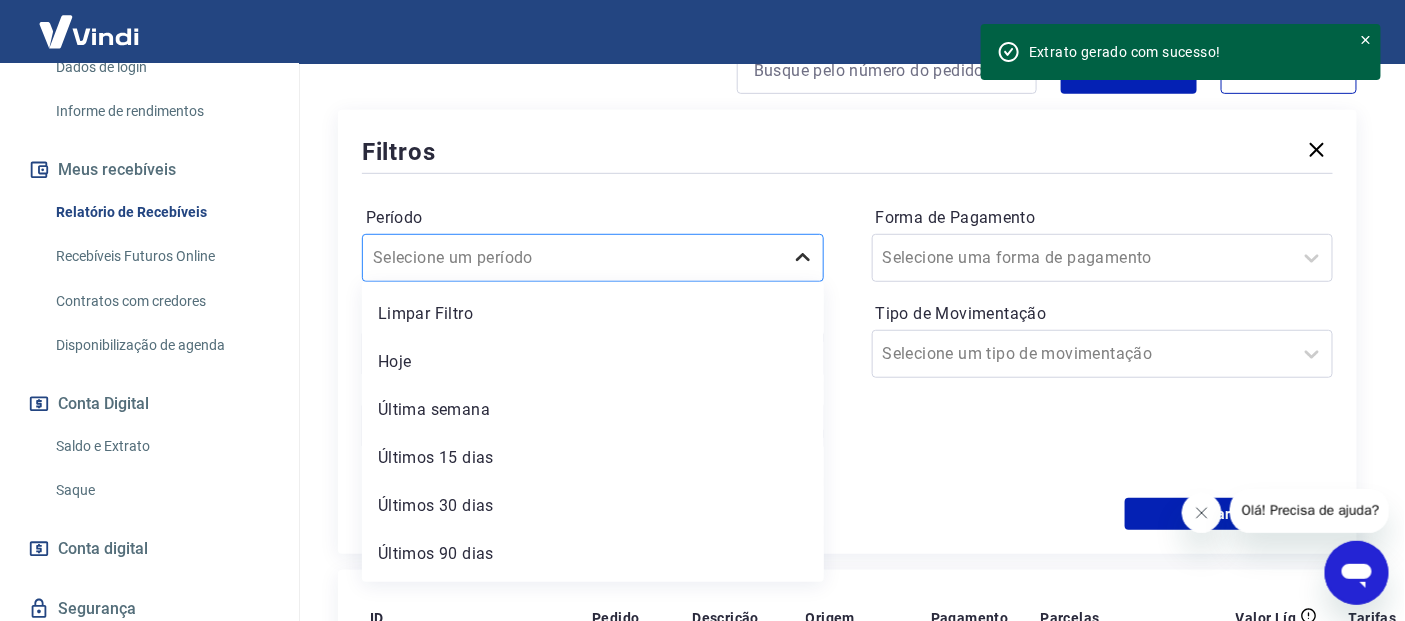 click 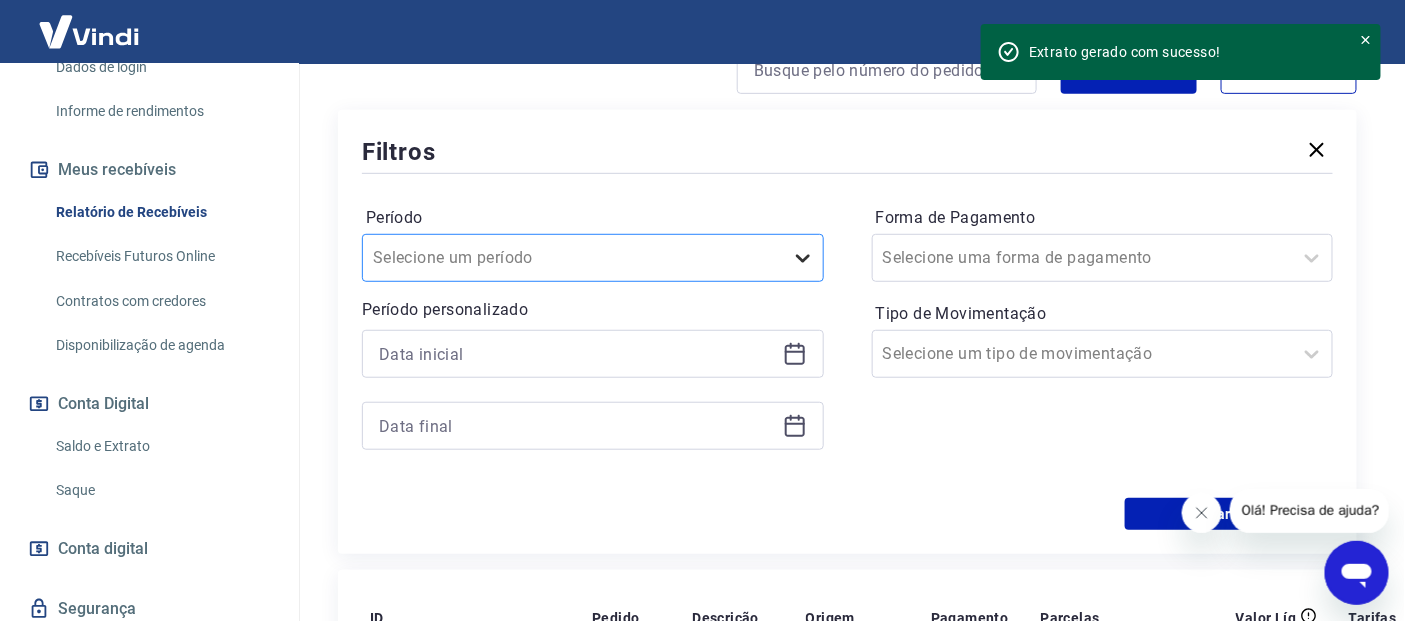 click 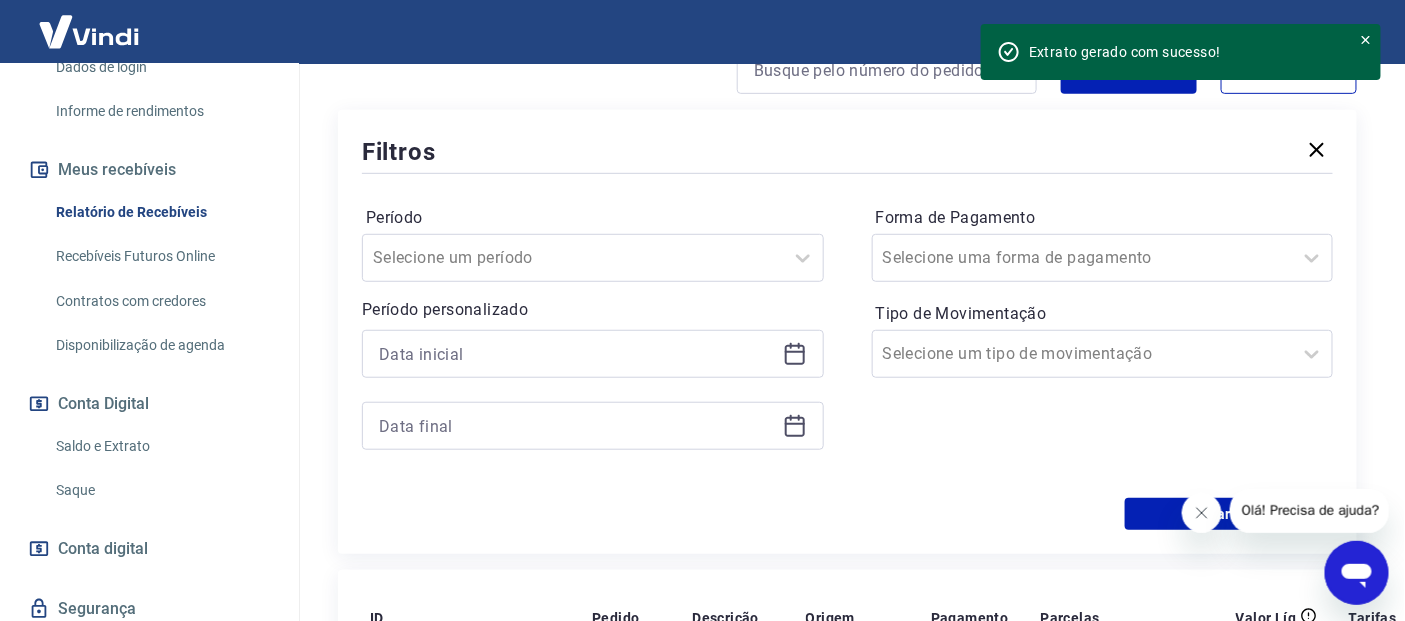 click 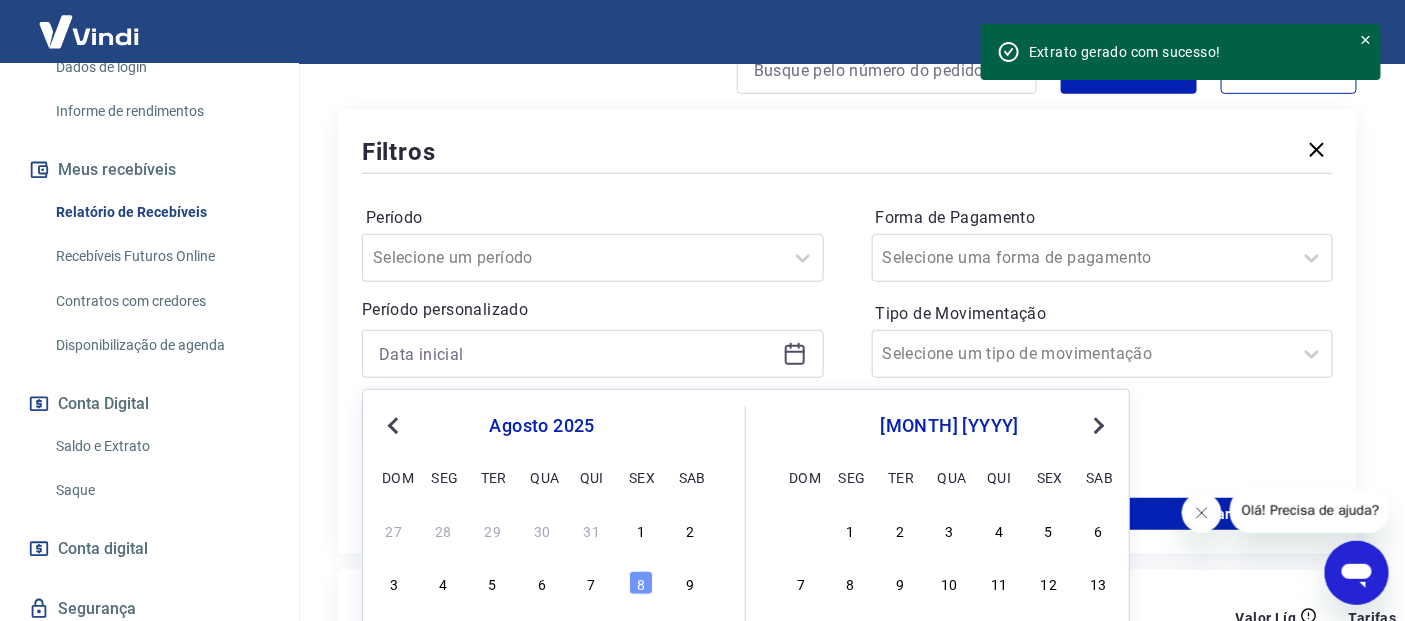 click on "Previous Month" at bounding box center (393, 426) 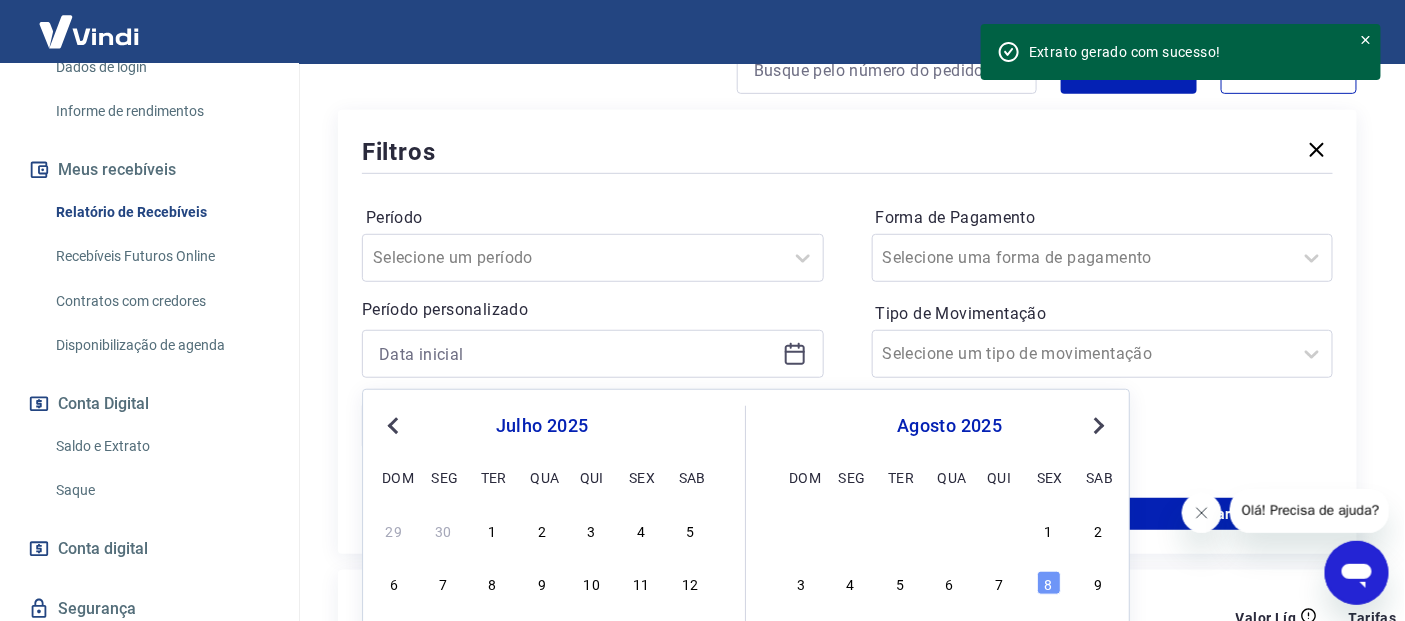 click on "Previous Month" at bounding box center [393, 426] 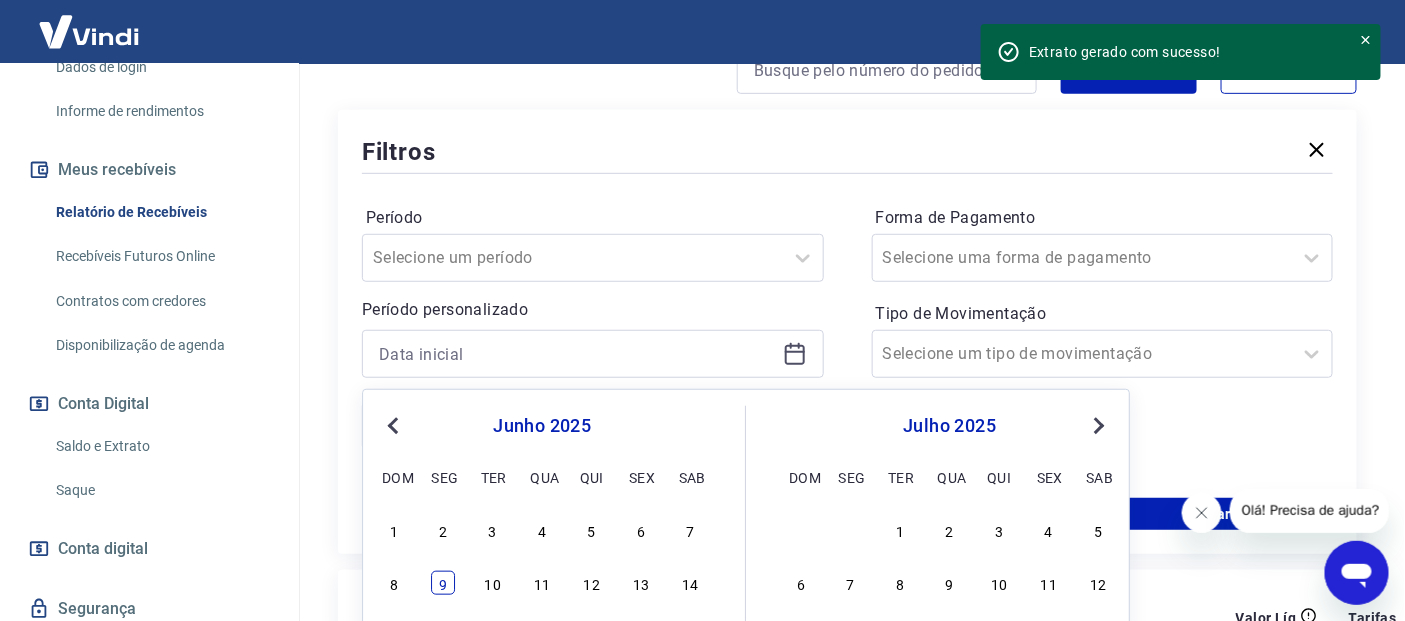 click on "9" at bounding box center (443, 583) 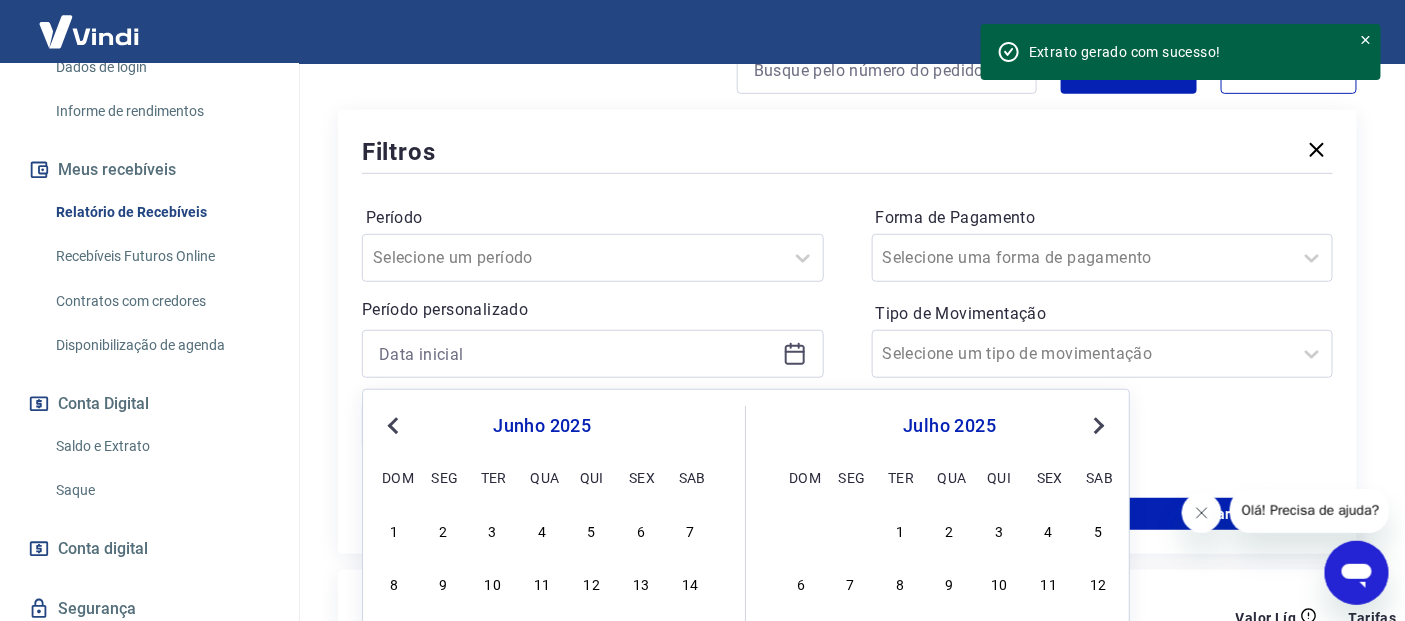 type on "[MM]/[DD]/[YYYY]" 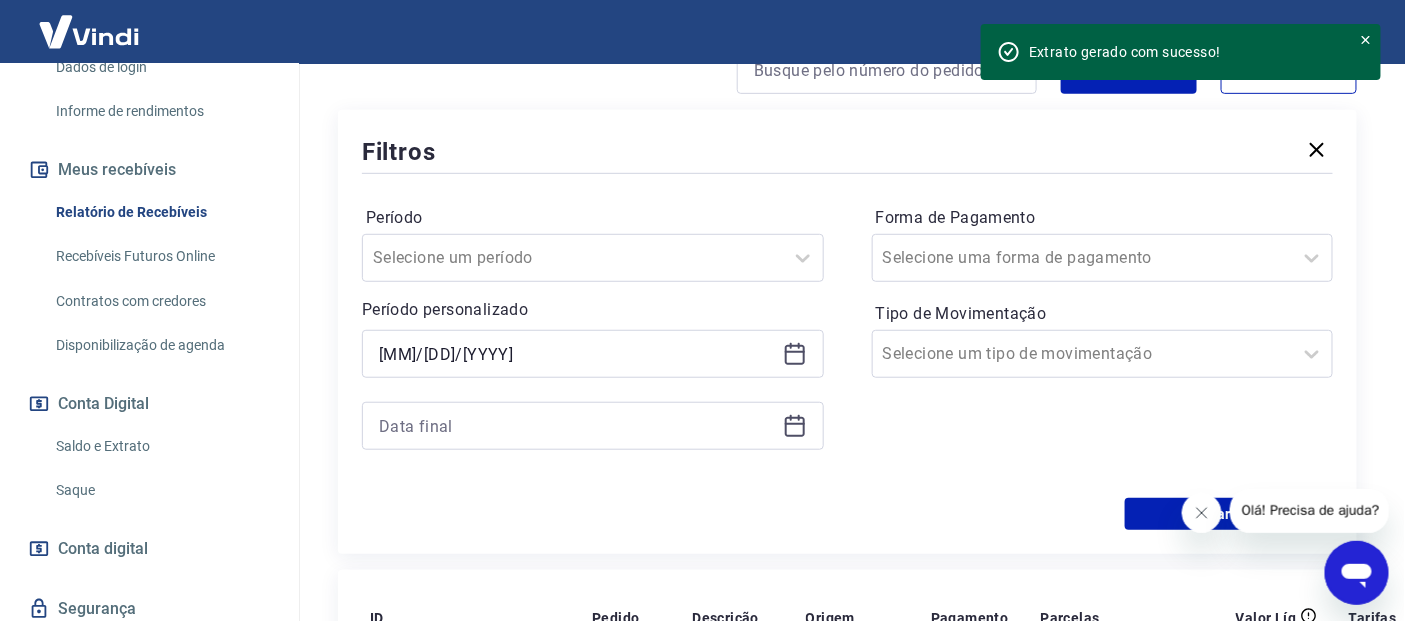 click 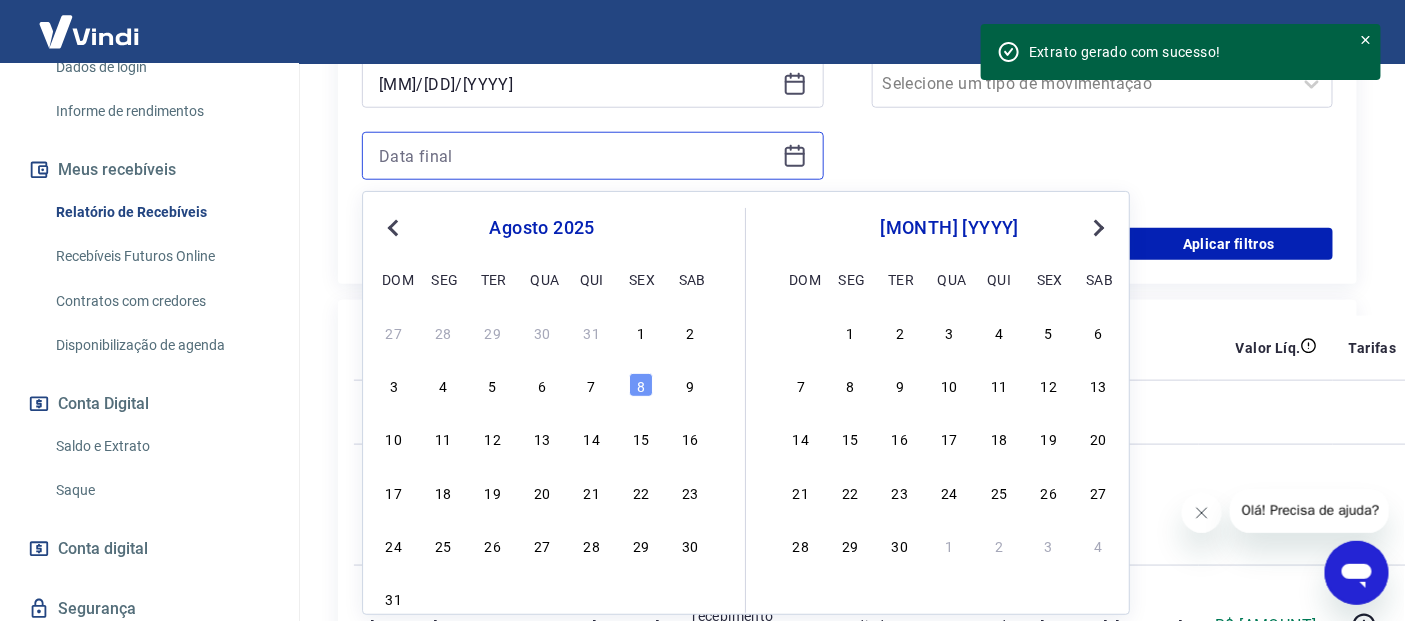 scroll, scrollTop: 595, scrollLeft: 0, axis: vertical 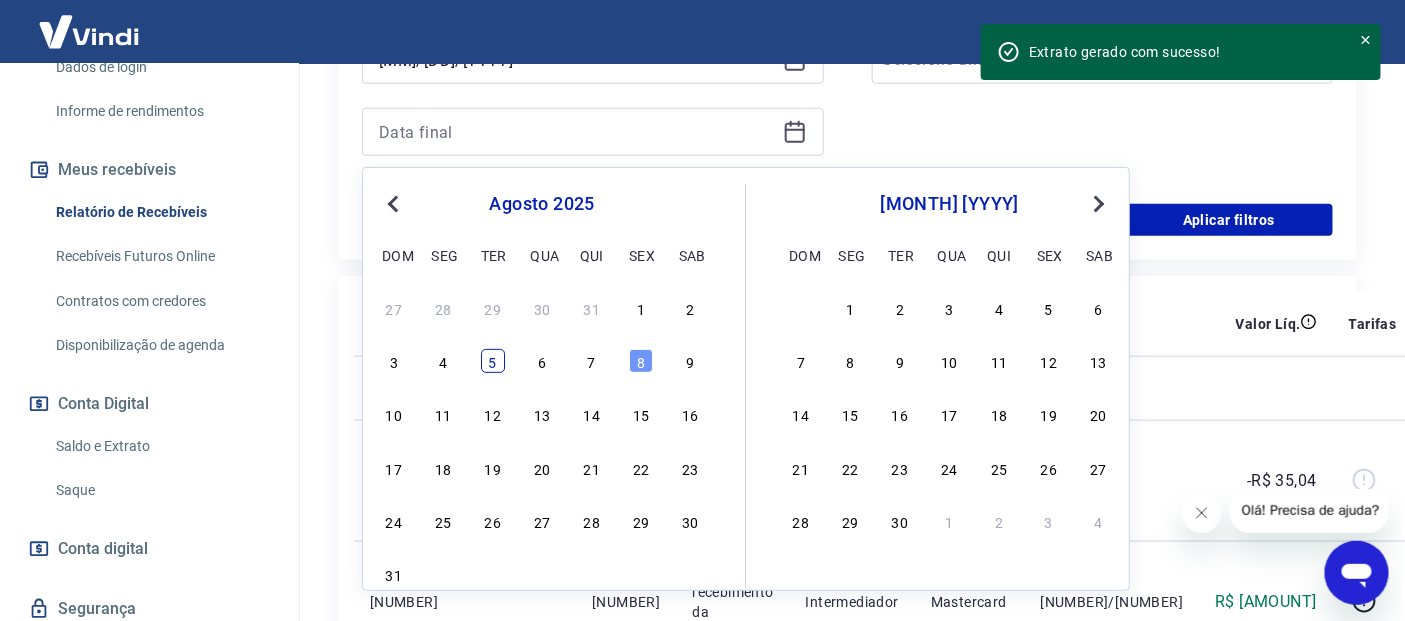 click on "5" at bounding box center [493, 361] 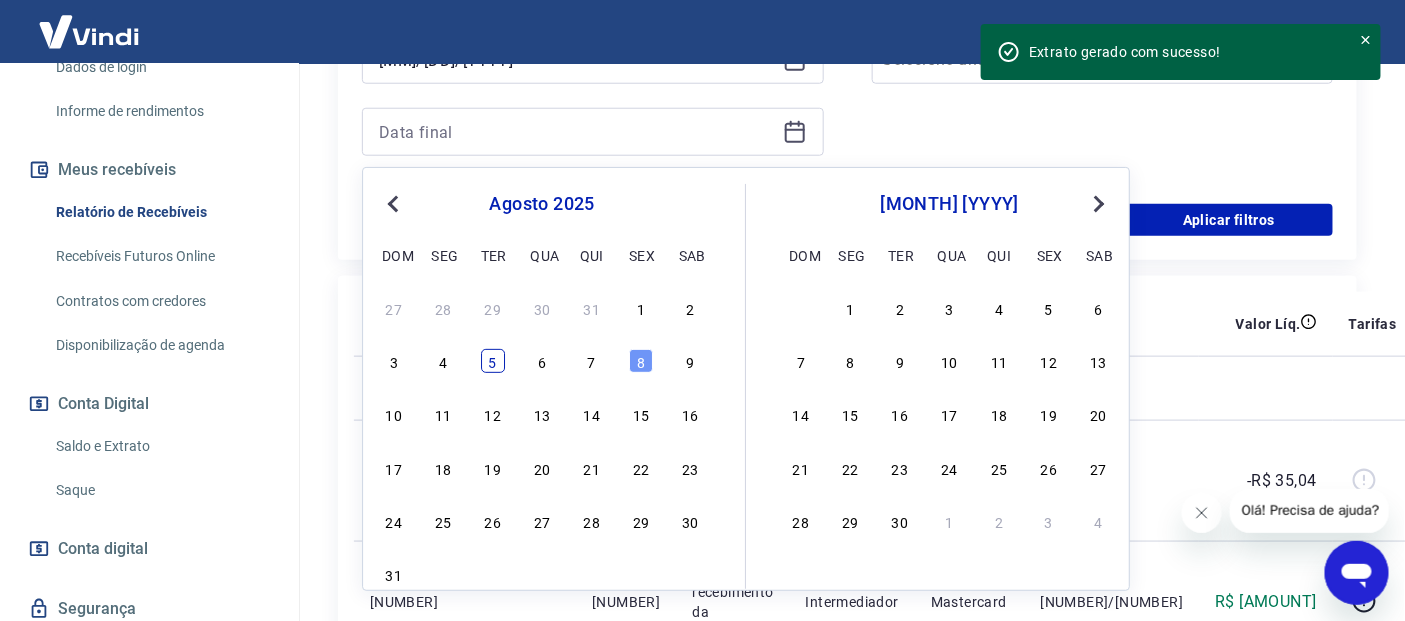 type on "05/08/2025" 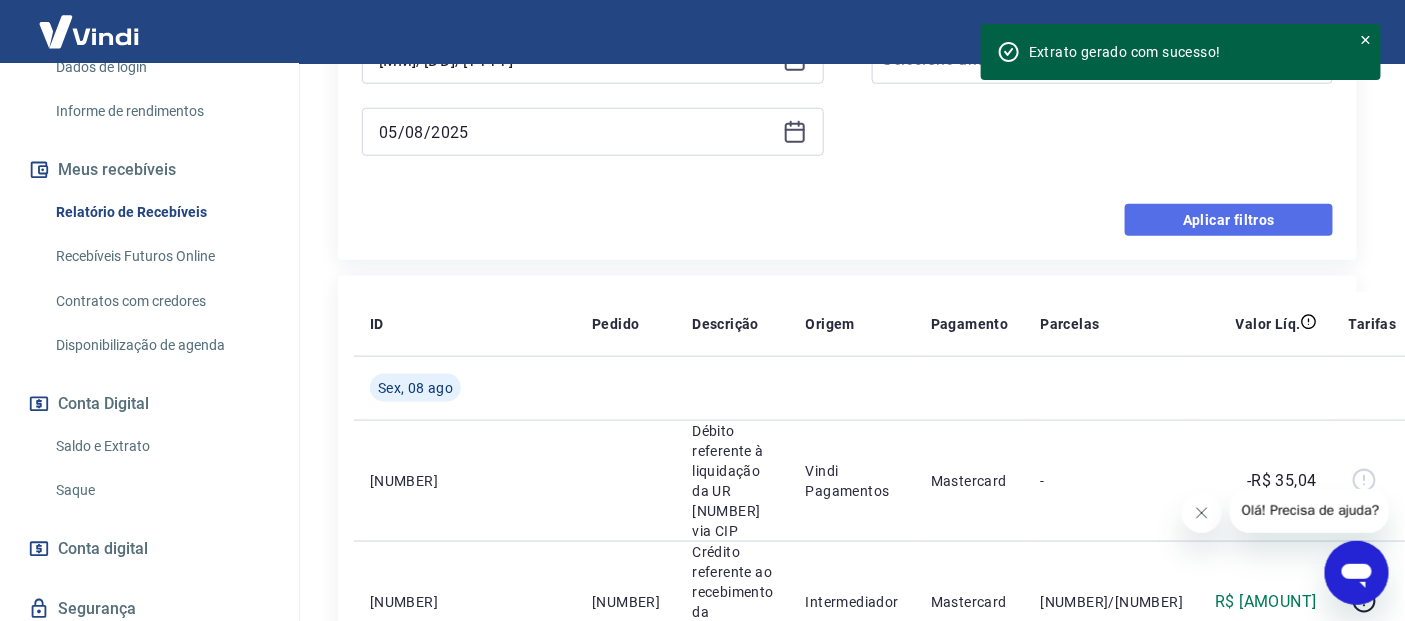click on "Aplicar filtros" at bounding box center (1229, 220) 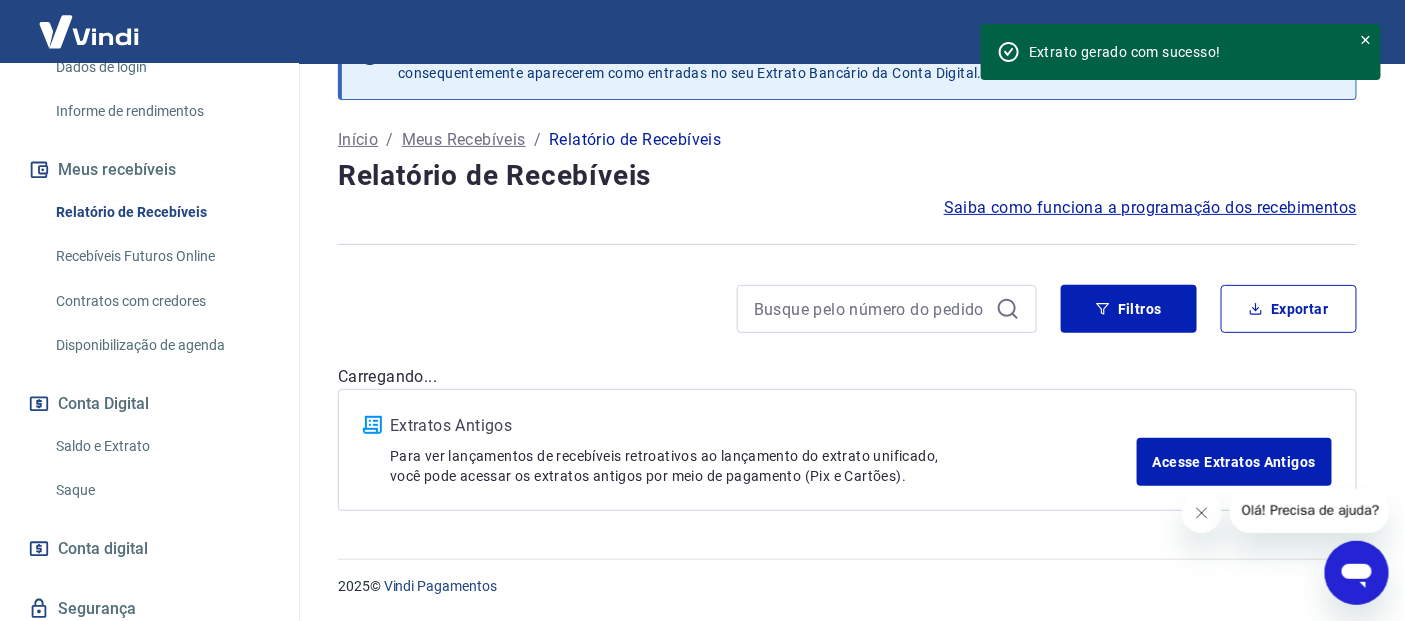 scroll, scrollTop: 62, scrollLeft: 0, axis: vertical 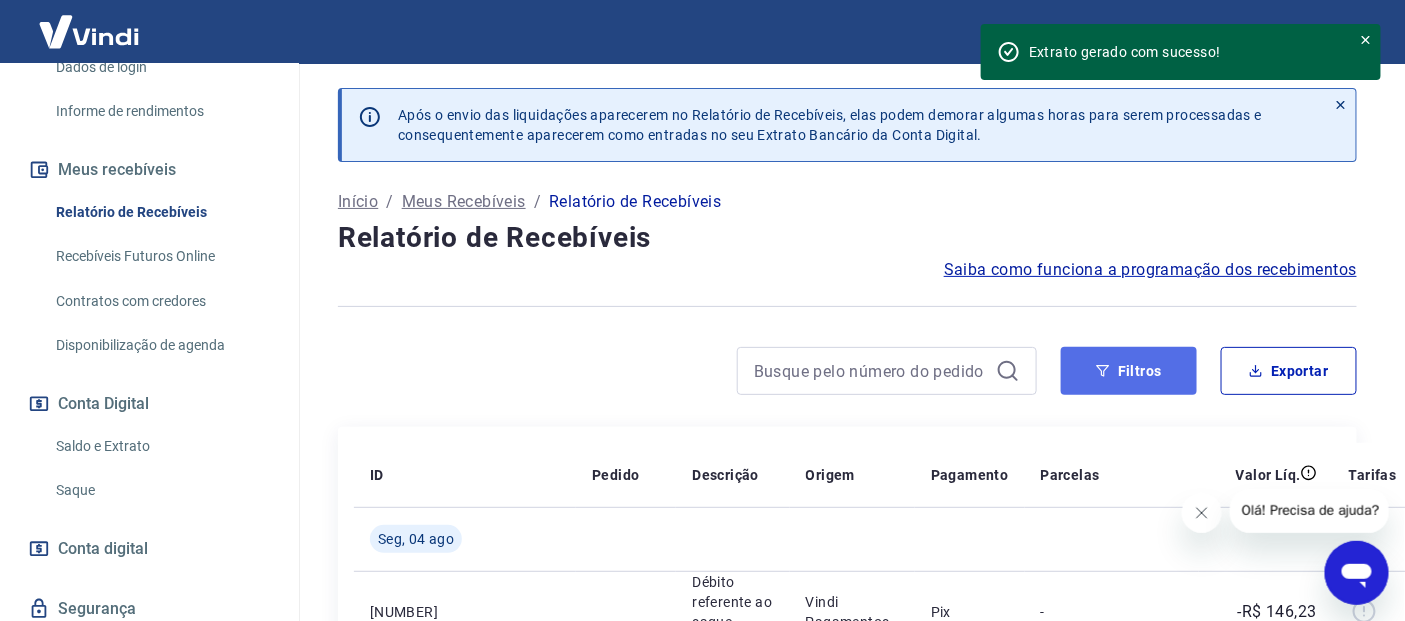 click on "Filtros" at bounding box center (1129, 371) 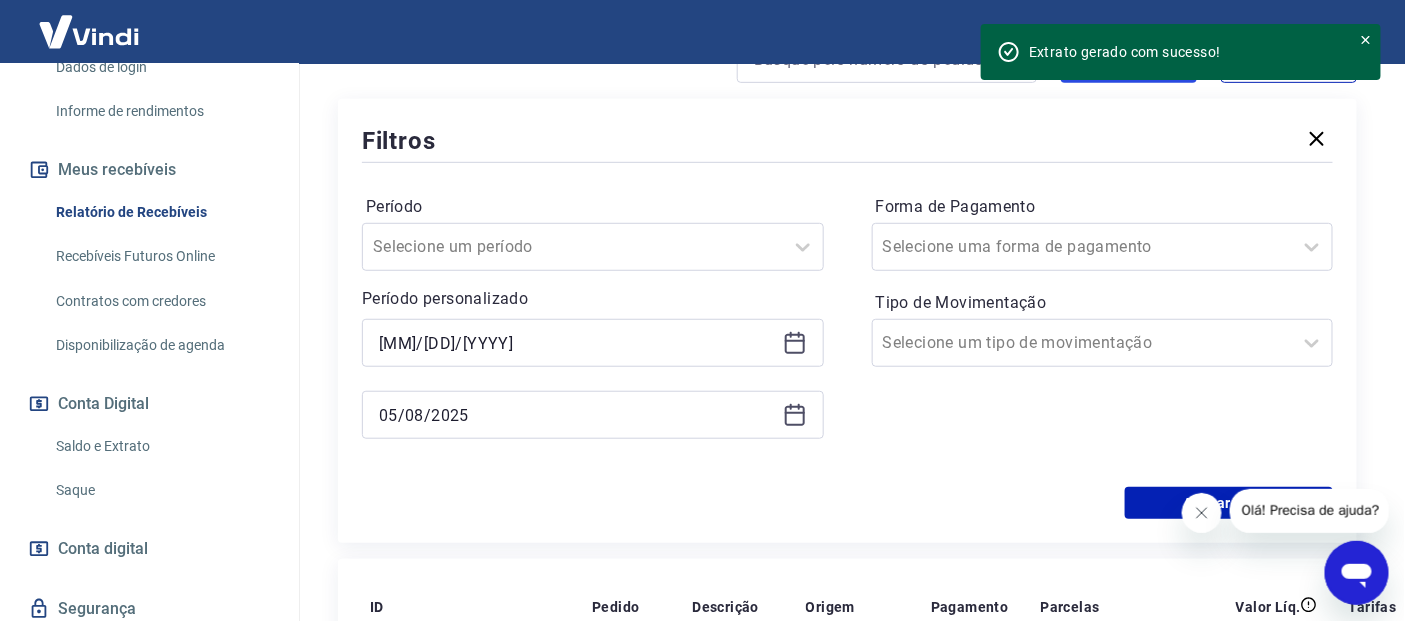 scroll, scrollTop: 330, scrollLeft: 0, axis: vertical 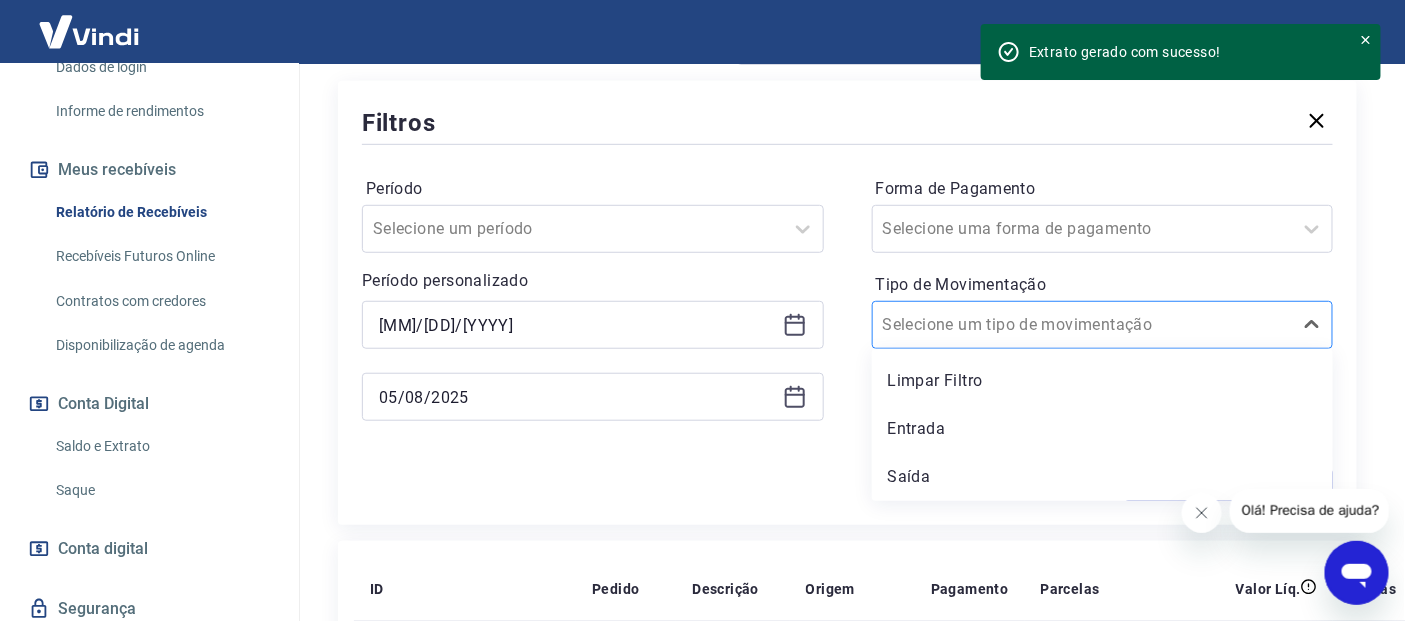 click on "Tipo de Movimentação" at bounding box center (984, 325) 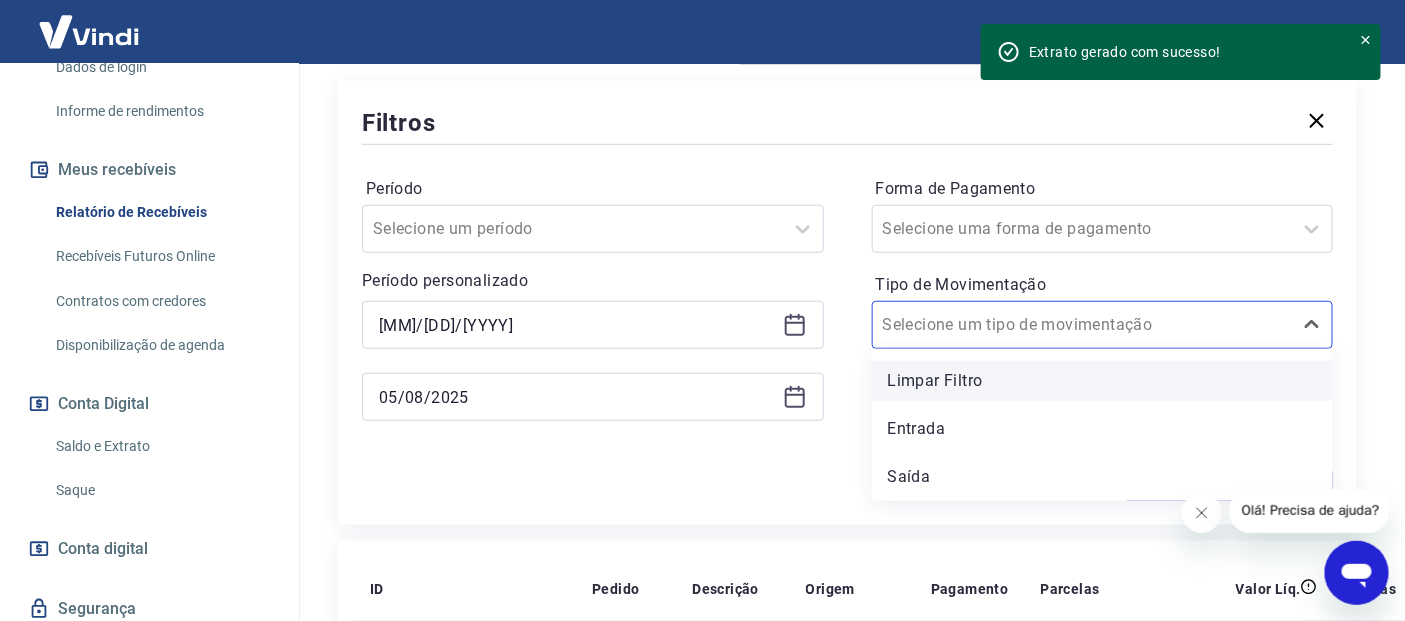 click on "Limpar Filtro" at bounding box center [1103, 381] 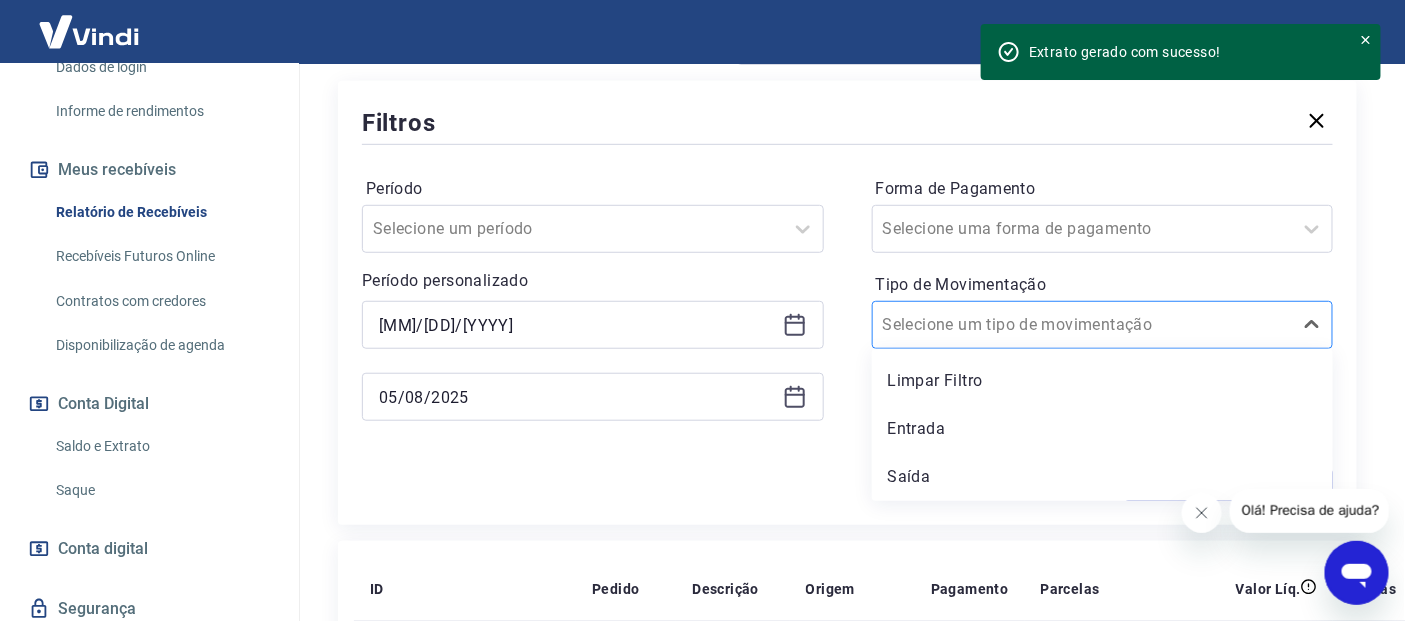 click on "Tipo de Movimentação" at bounding box center [984, 325] 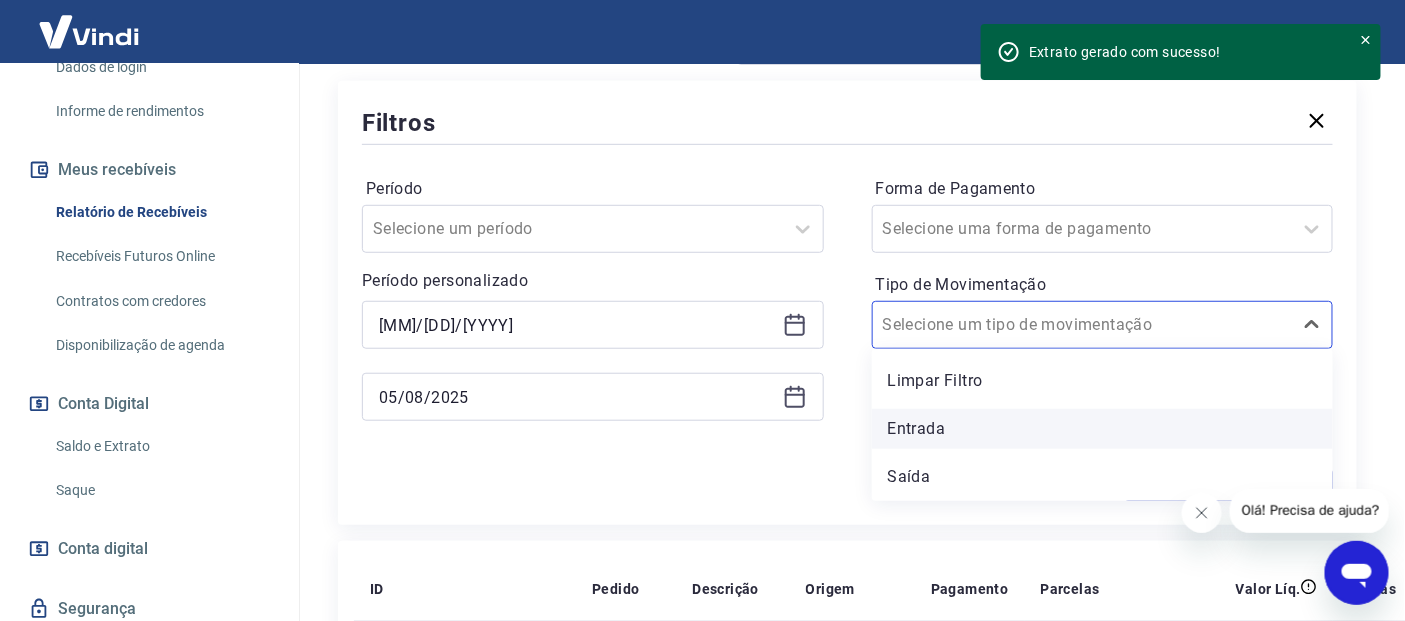 click on "Entrada" at bounding box center [1103, 429] 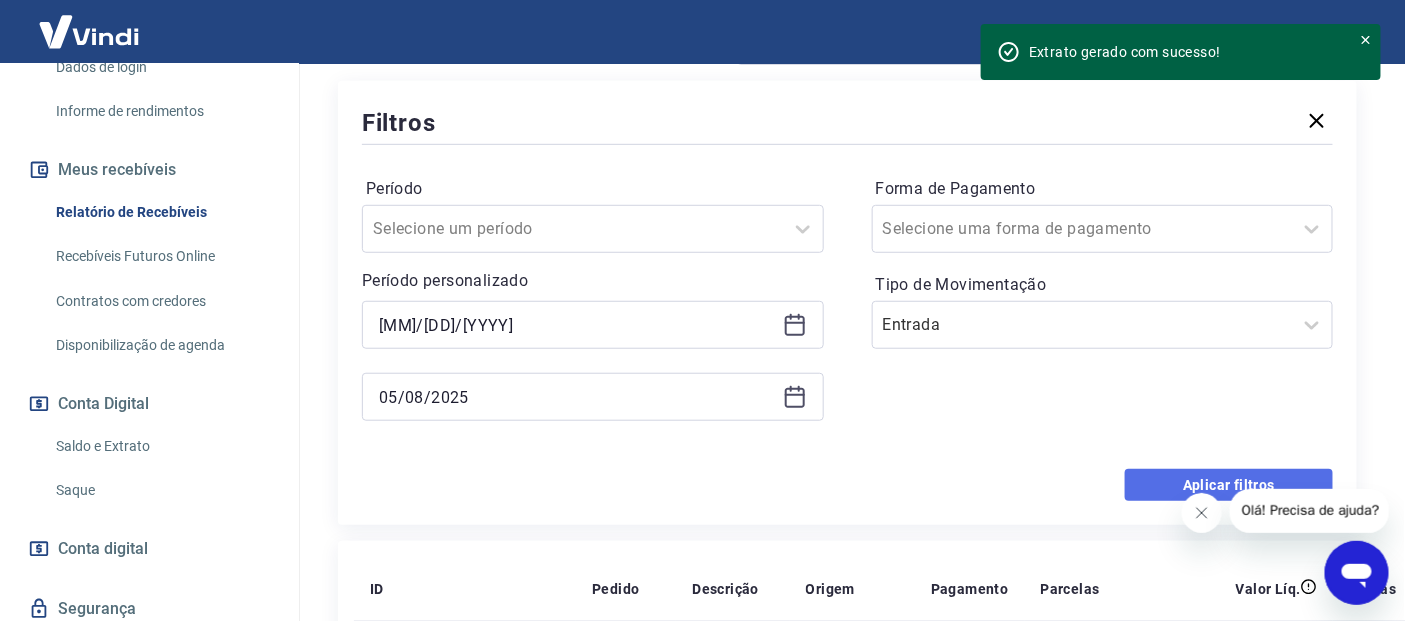 click on "Aplicar filtros" at bounding box center (1229, 485) 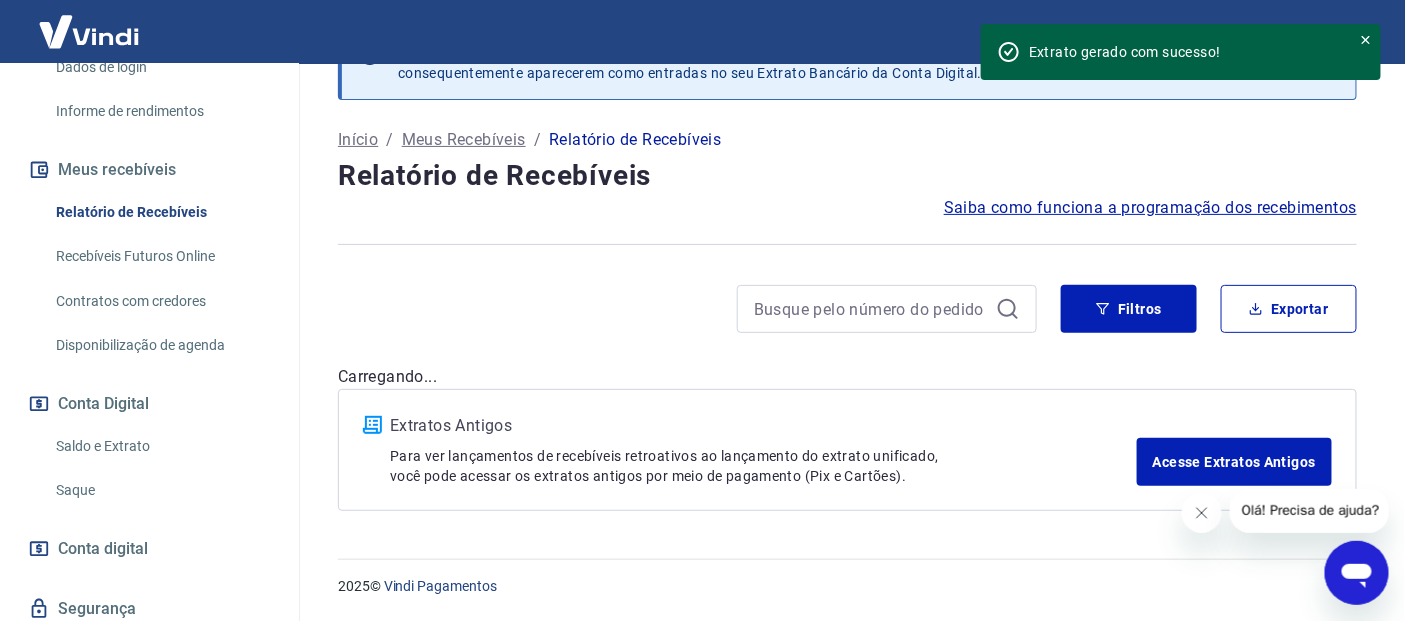 scroll, scrollTop: 62, scrollLeft: 0, axis: vertical 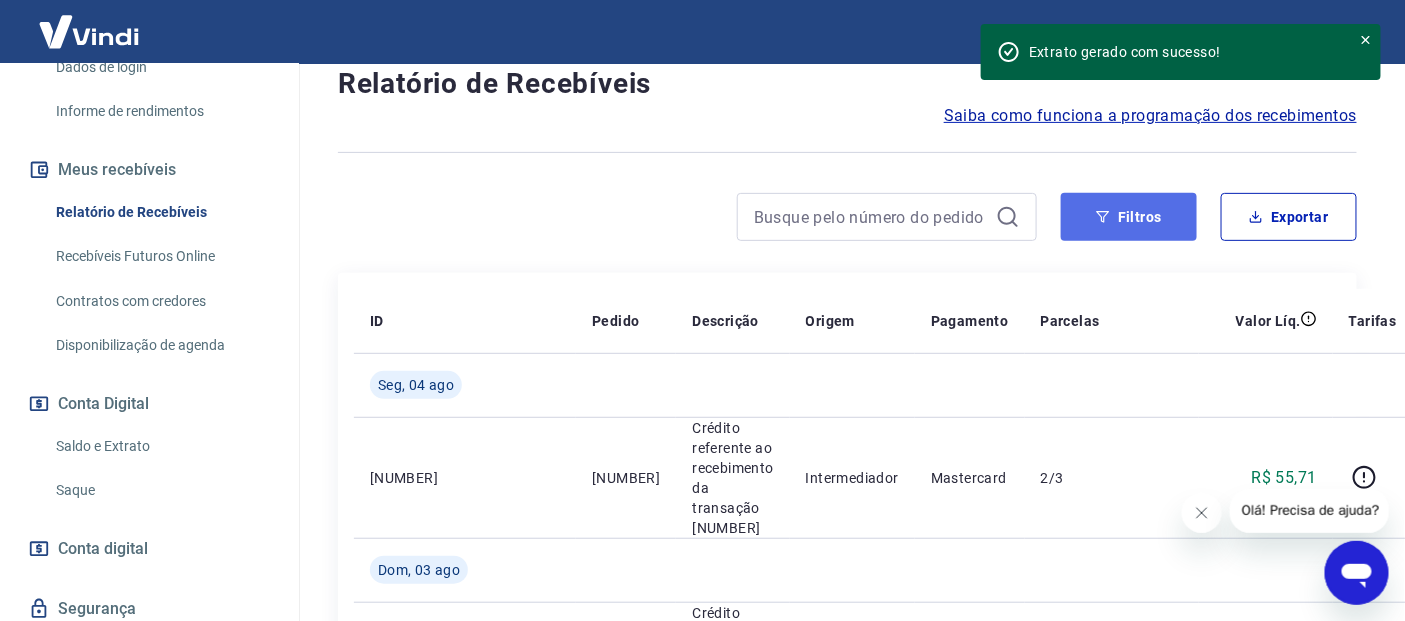 click on "Filtros" at bounding box center (1129, 217) 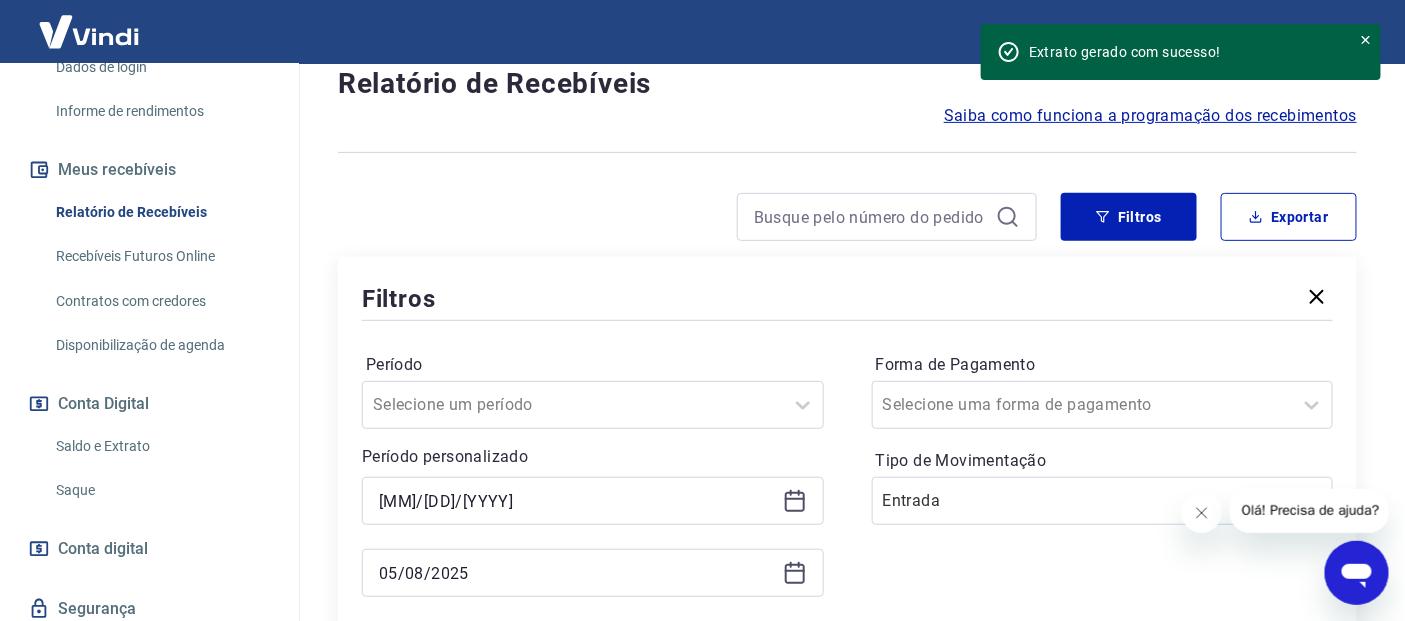 click 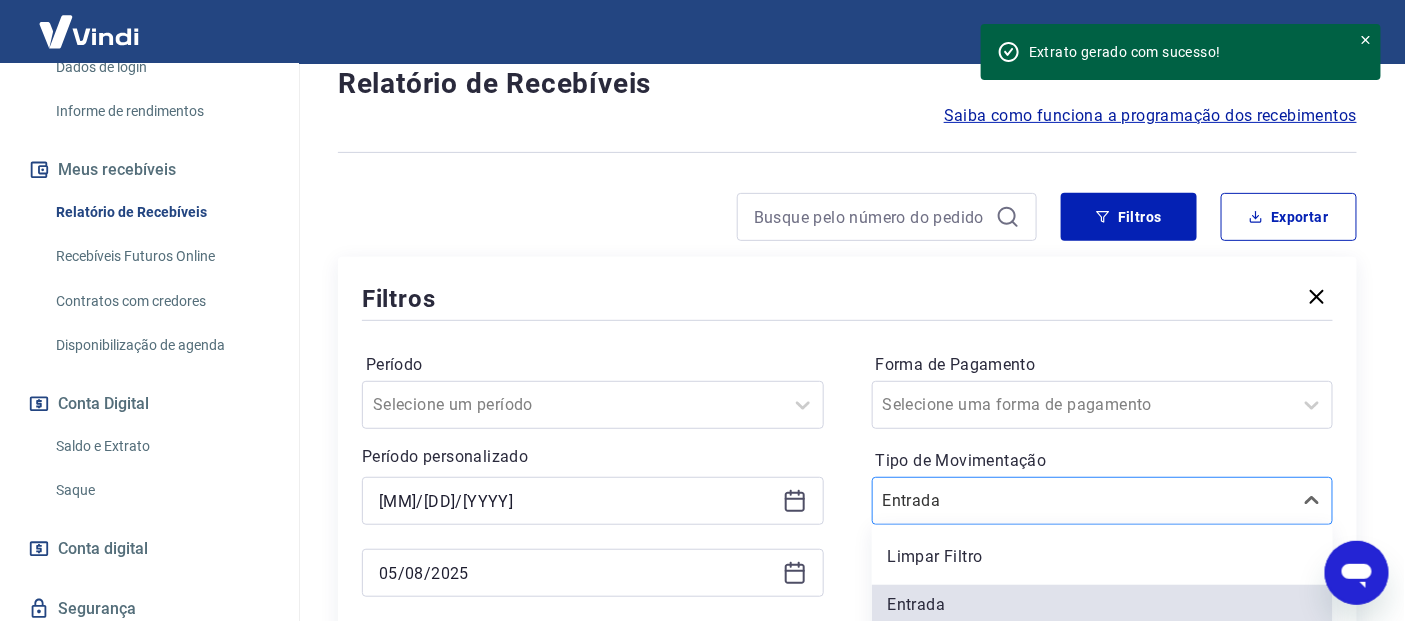 scroll, scrollTop: 210, scrollLeft: 0, axis: vertical 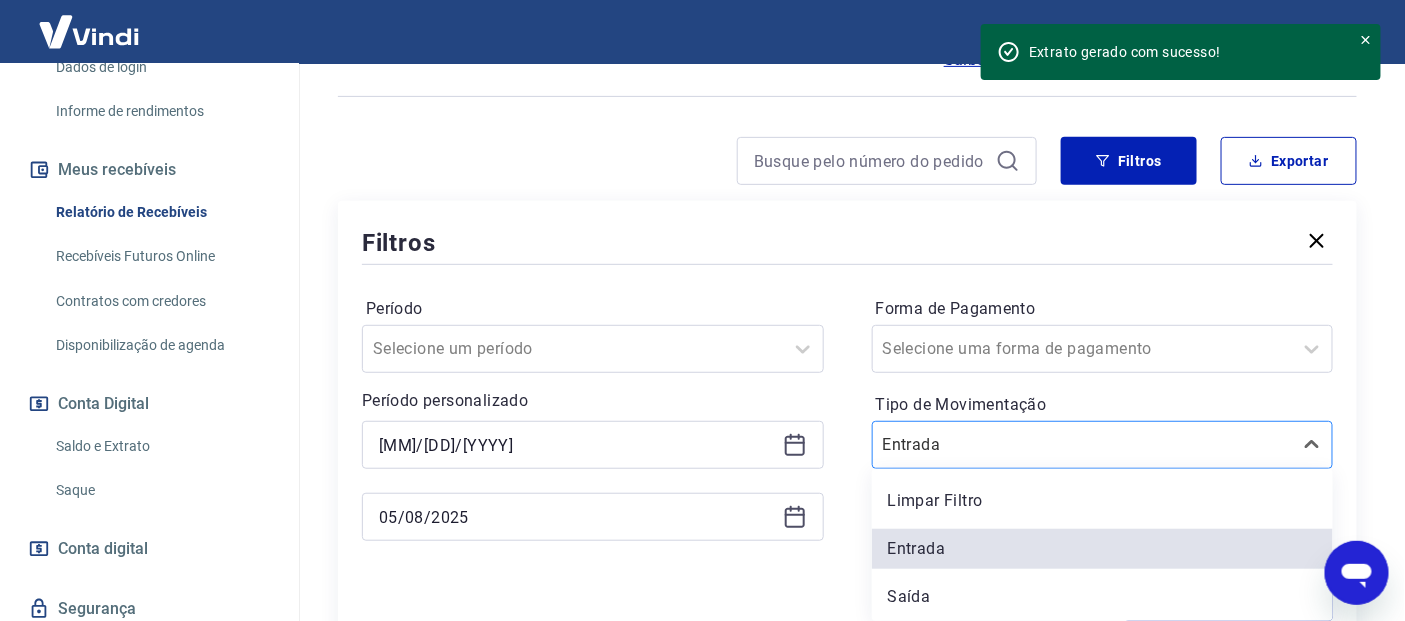 click on "option Limpar Filtro focused, [NUMBER] of [NUMBER]. [NUMBER] results available. Use Up and Down to choose options, press Enter to select the currently focused option, press Escape to exit the menu, press Tab to select the option and exit the menu. Entrada Limpar Filtro Entrada Saída" at bounding box center (1103, 445) 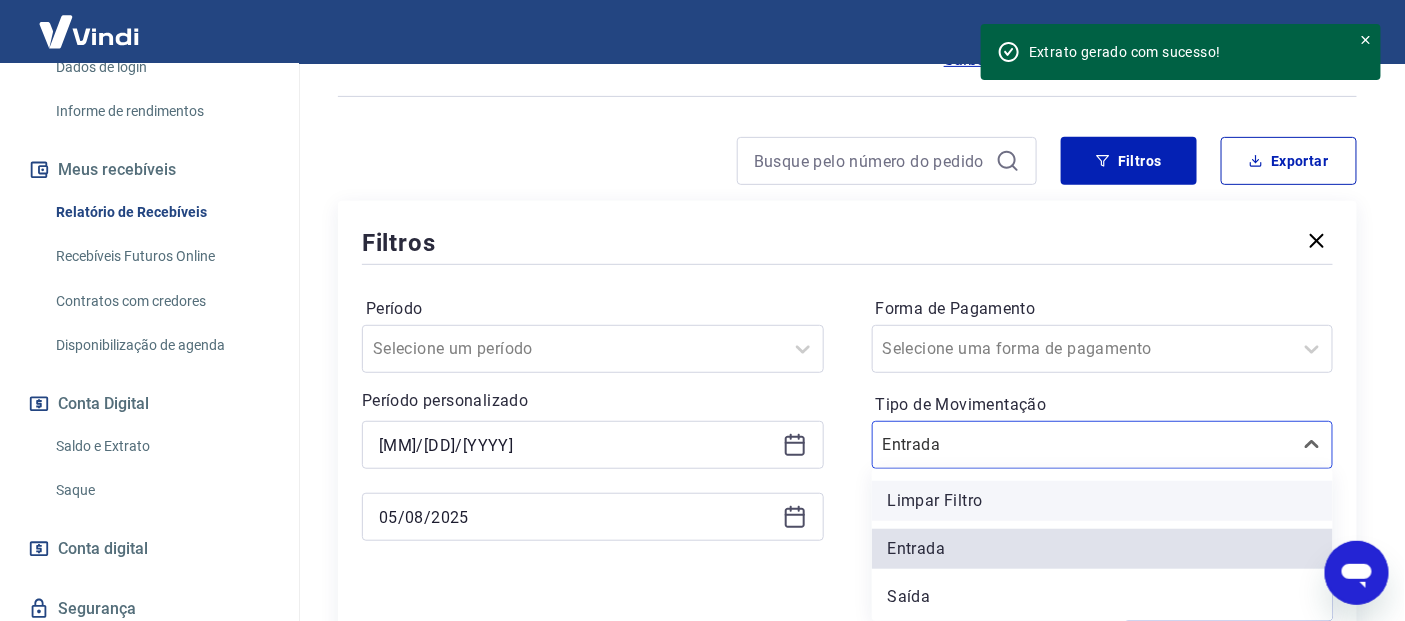 click on "Limpar Filtro" at bounding box center [1103, 501] 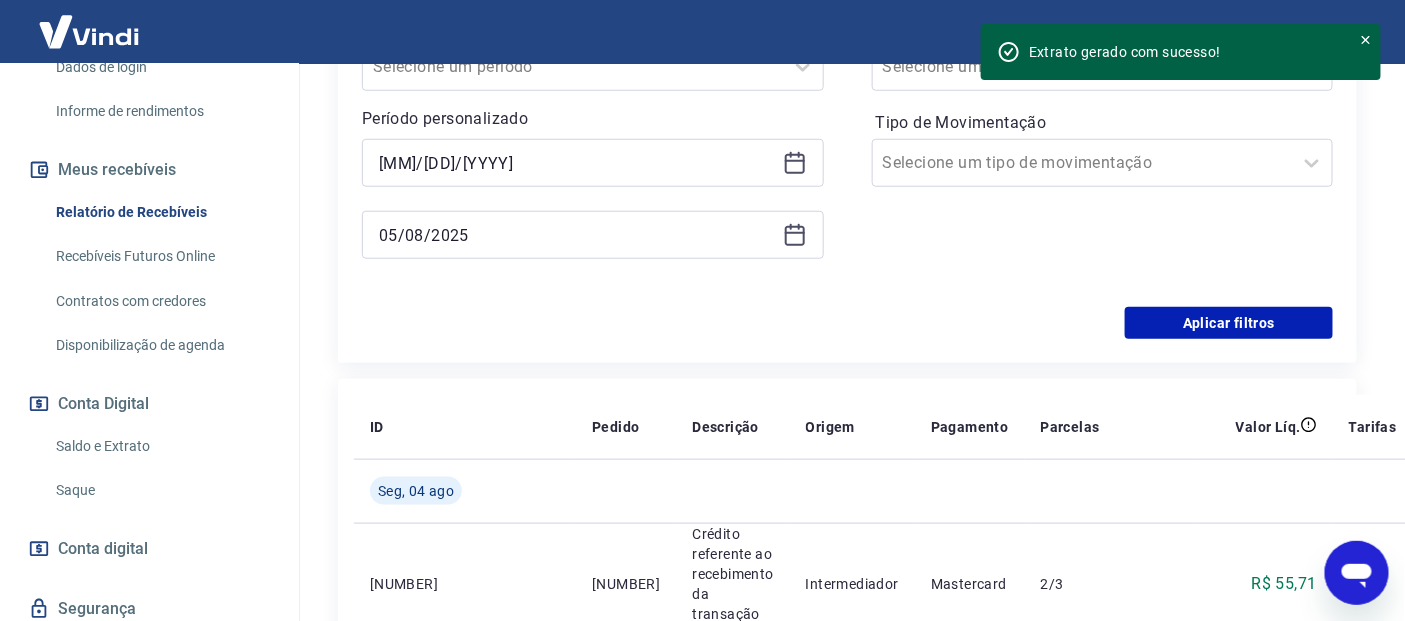 scroll, scrollTop: 506, scrollLeft: 0, axis: vertical 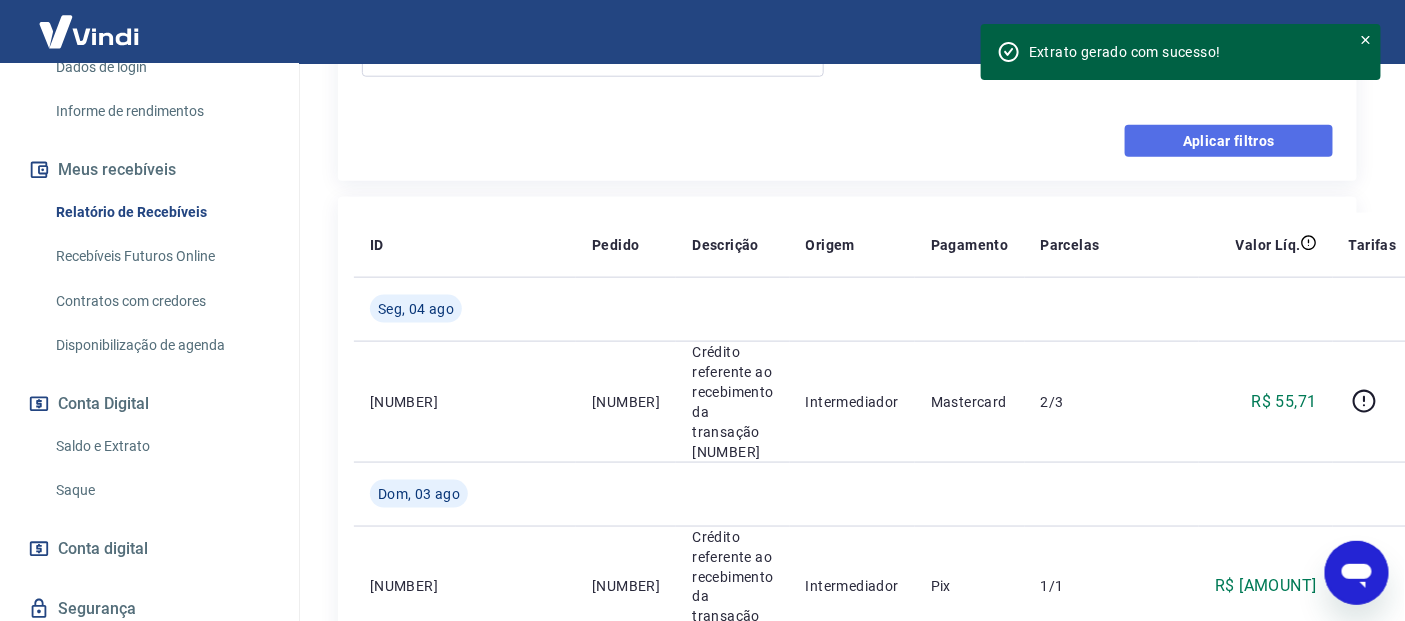 click on "Aplicar filtros" at bounding box center [1229, 141] 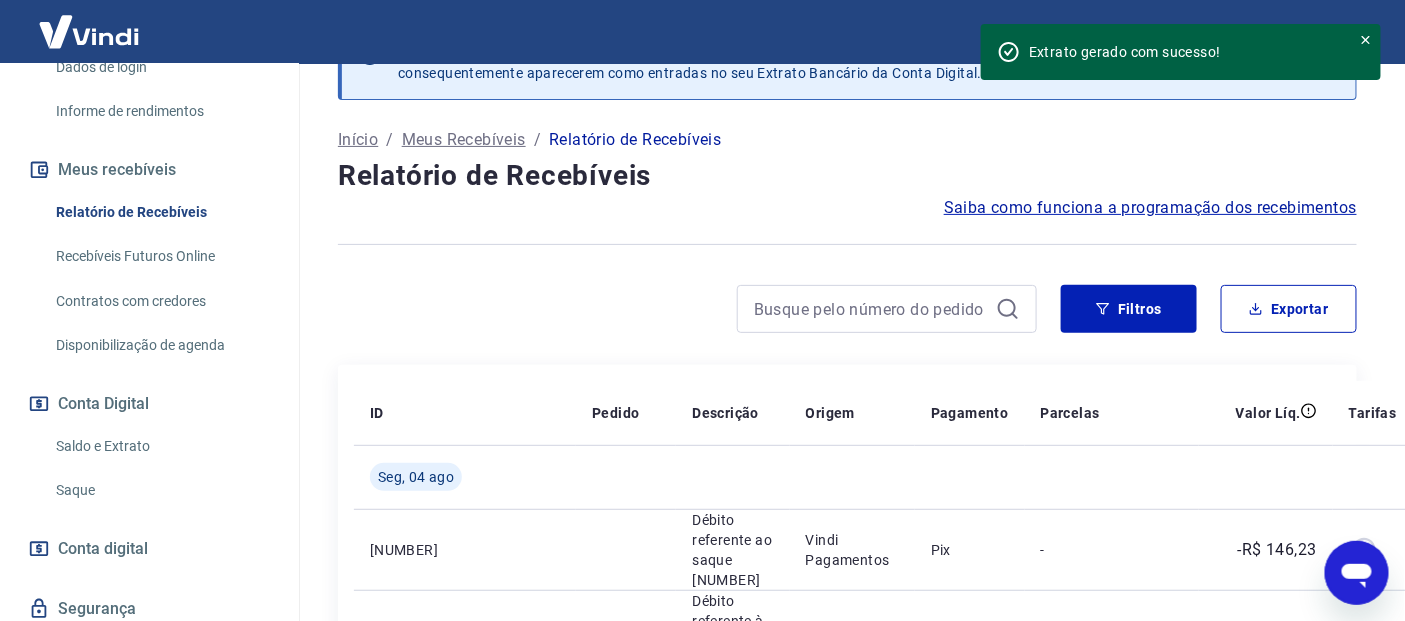 scroll, scrollTop: 674, scrollLeft: 0, axis: vertical 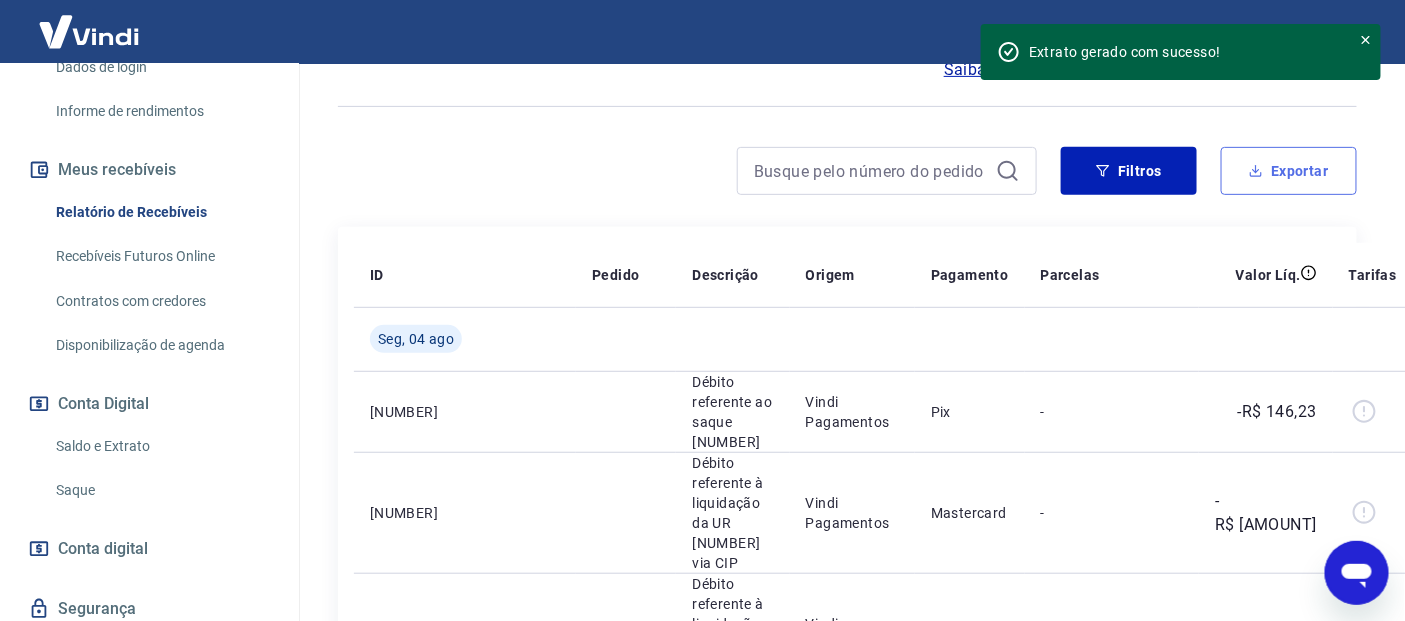 click on "Exportar" at bounding box center (1289, 171) 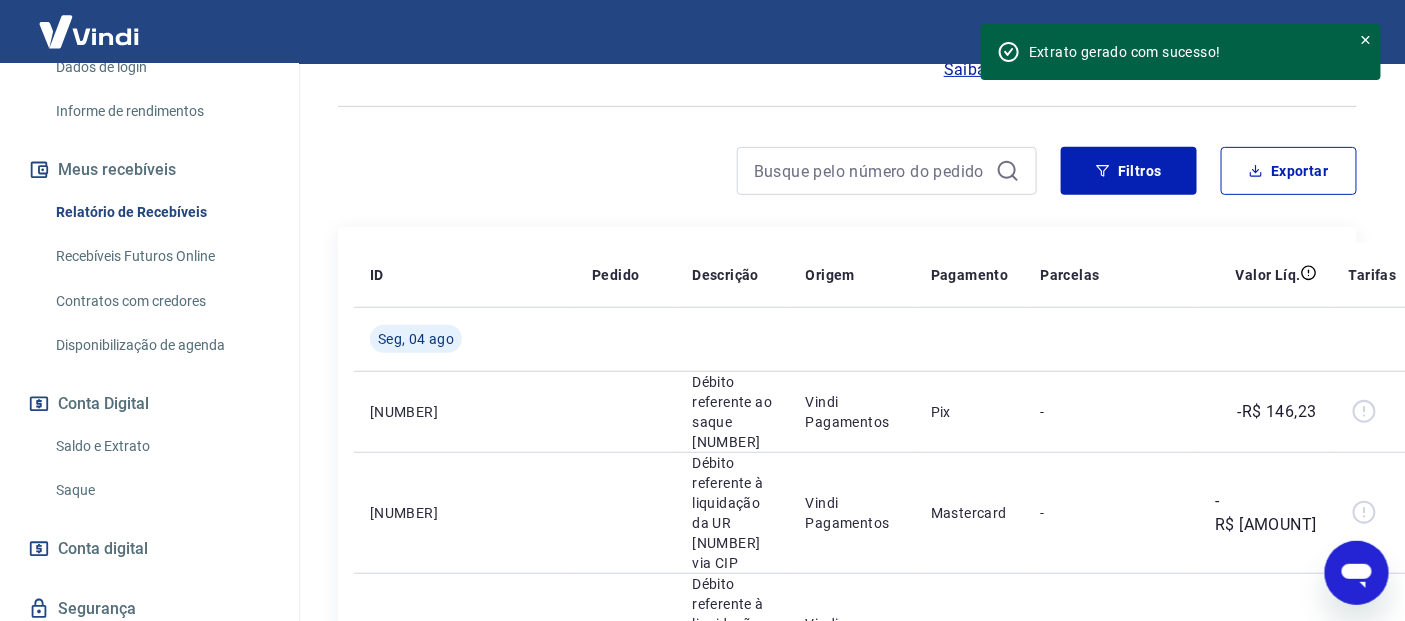 type on "[MM]/[DD]/[YYYY]" 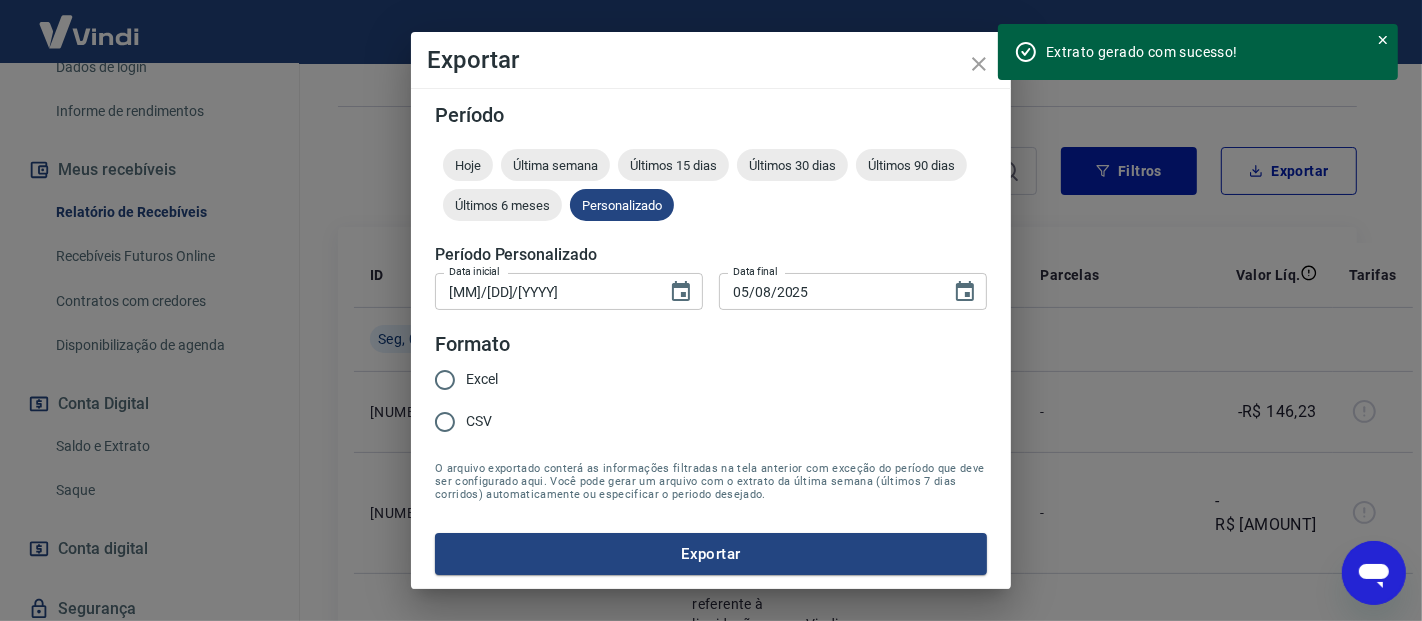 click on "Excel" at bounding box center [445, 380] 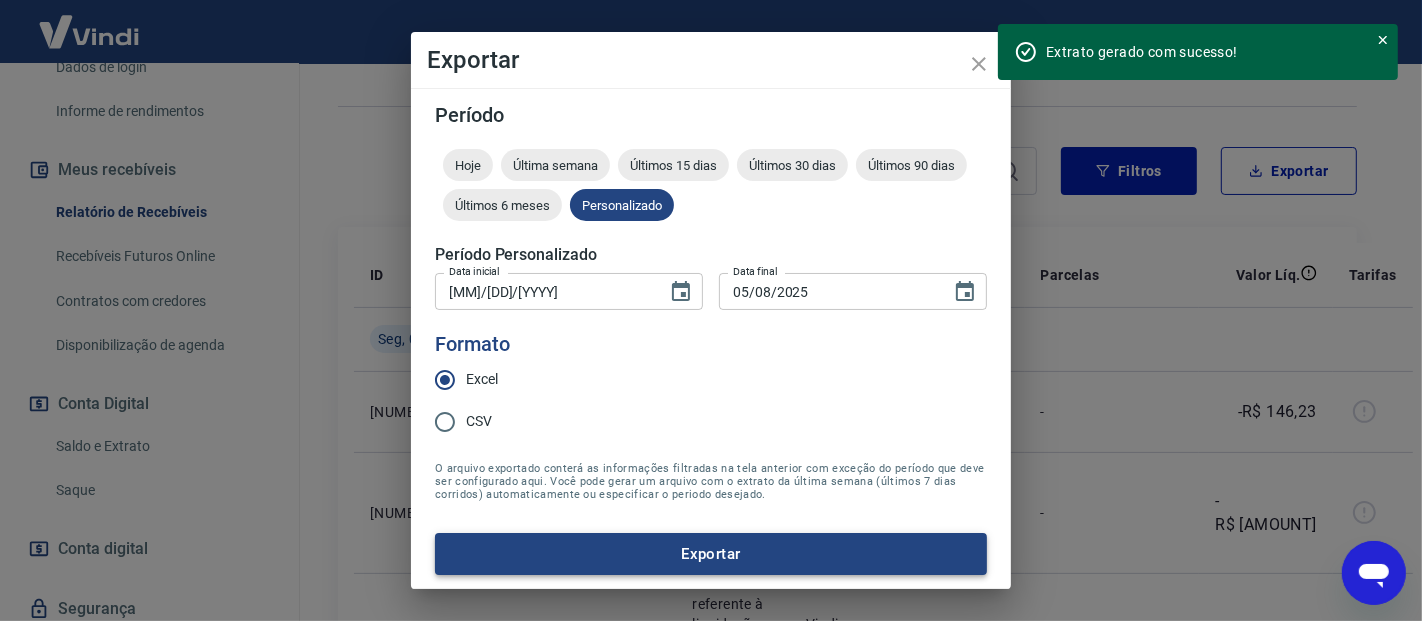 click on "Exportar" at bounding box center (711, 554) 